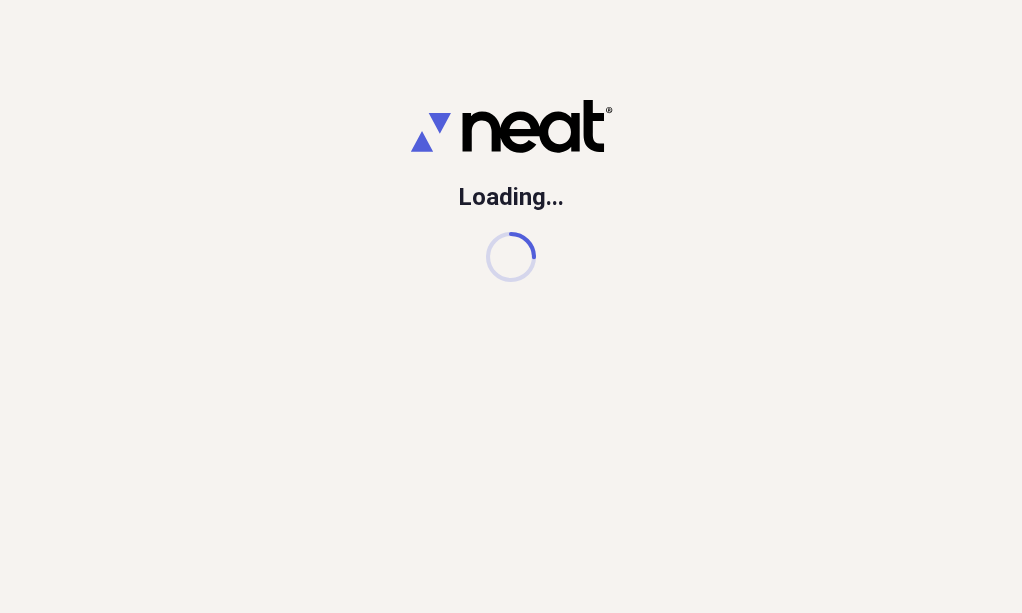 scroll, scrollTop: 0, scrollLeft: 0, axis: both 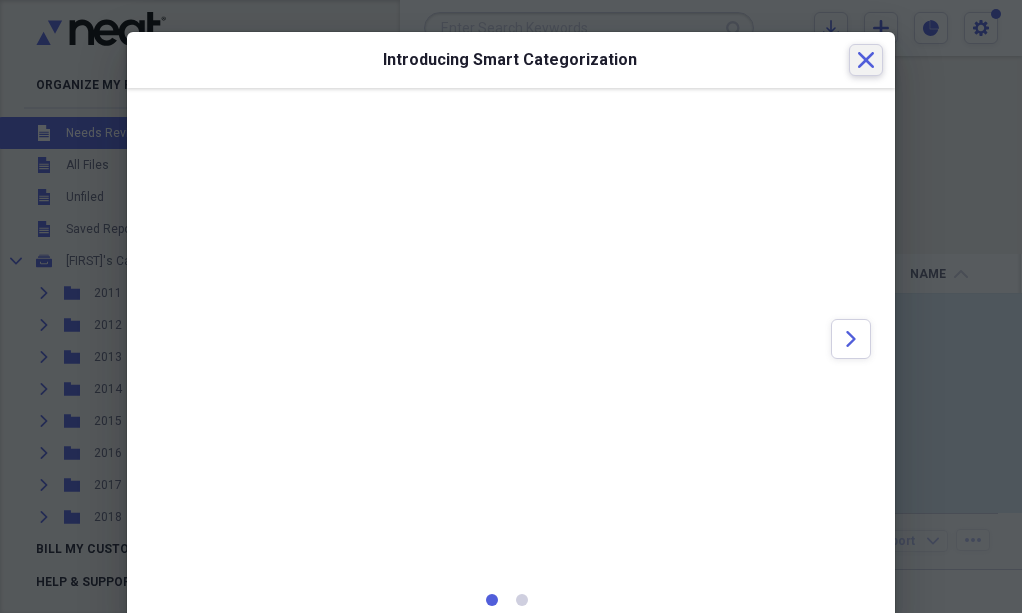 click on "Close" 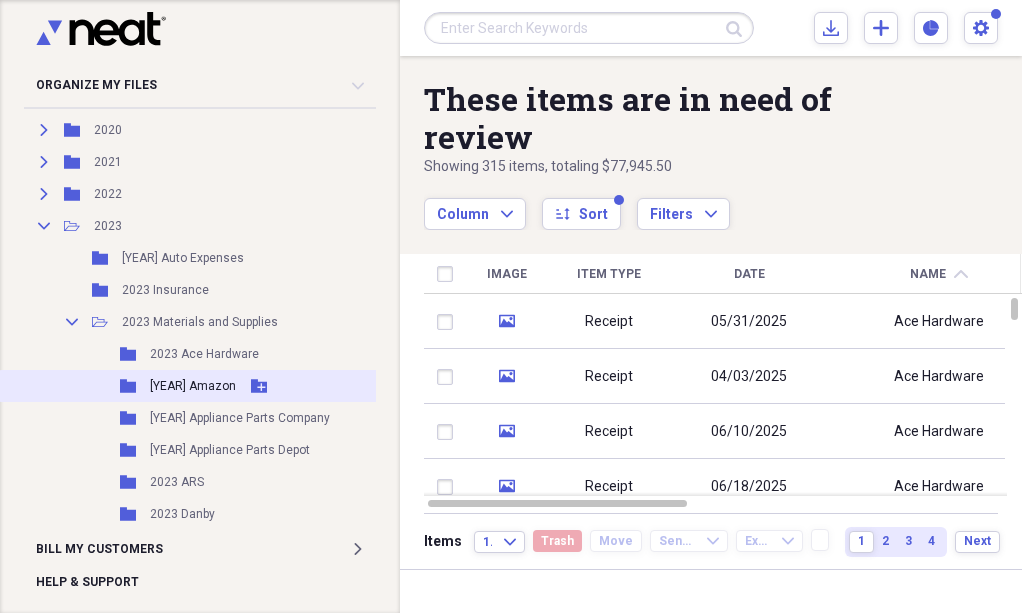 scroll, scrollTop: 500, scrollLeft: 0, axis: vertical 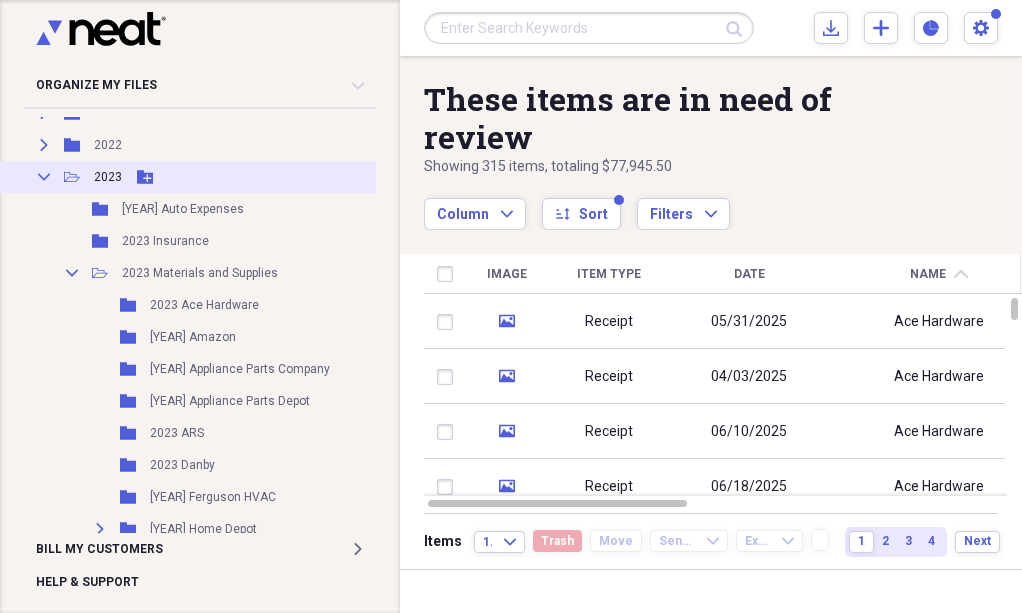 click on "Collapse" 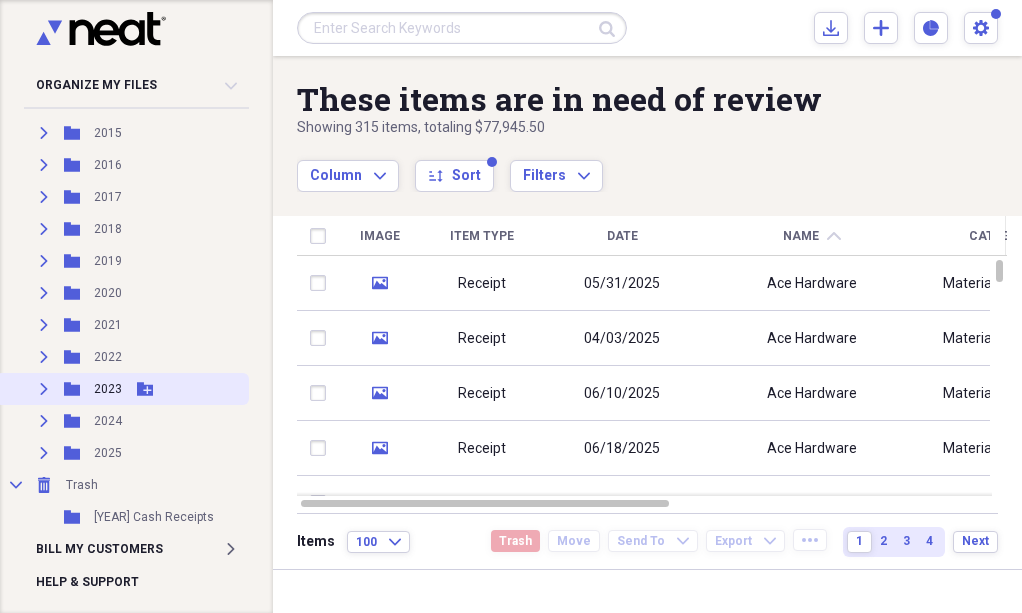 scroll, scrollTop: 288, scrollLeft: 0, axis: vertical 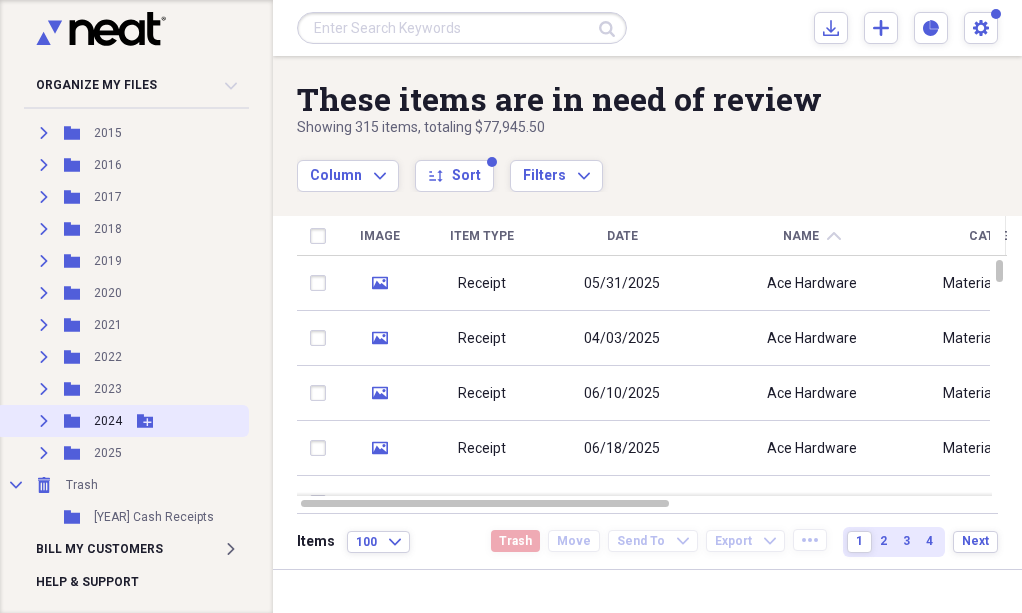 click on "Expand" 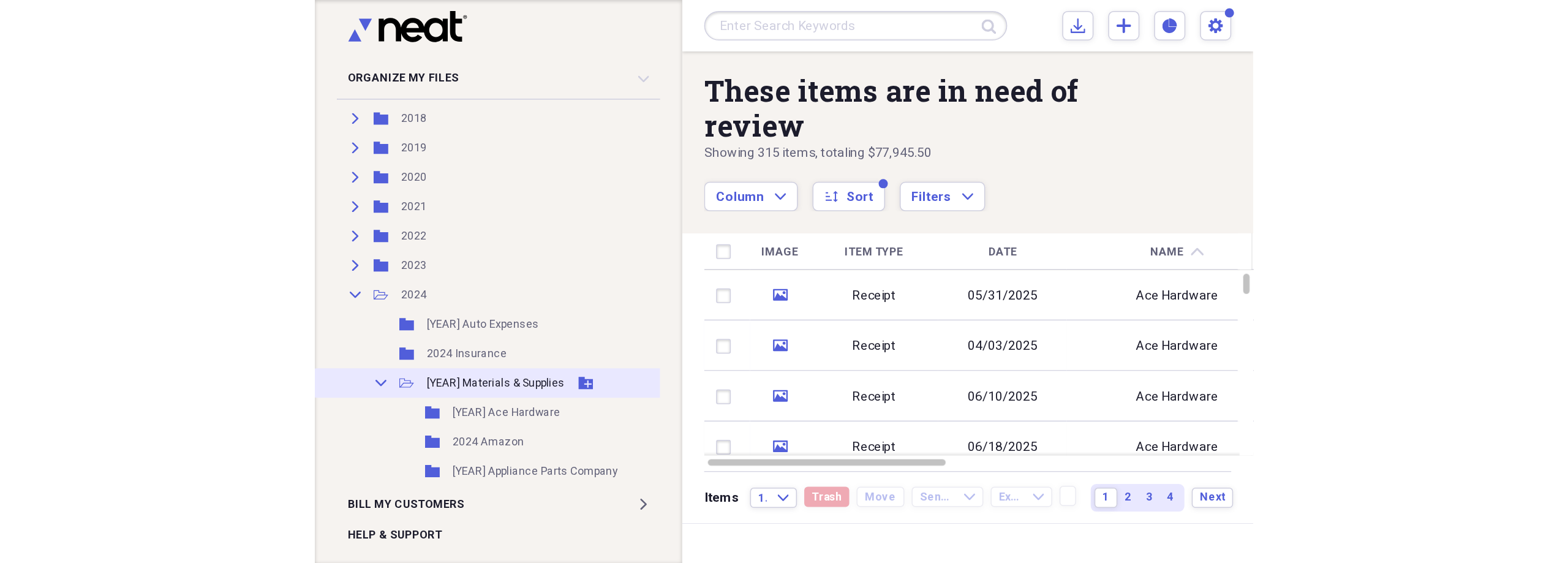 scroll, scrollTop: 299, scrollLeft: 0, axis: vertical 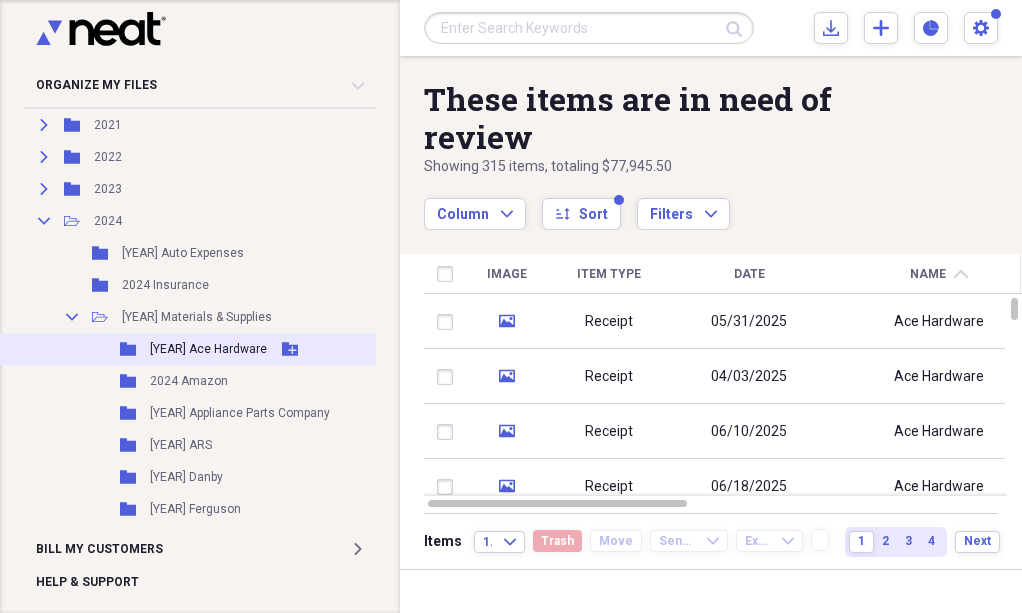 click on "[YEAR] Ace Hardware" at bounding box center [208, 349] 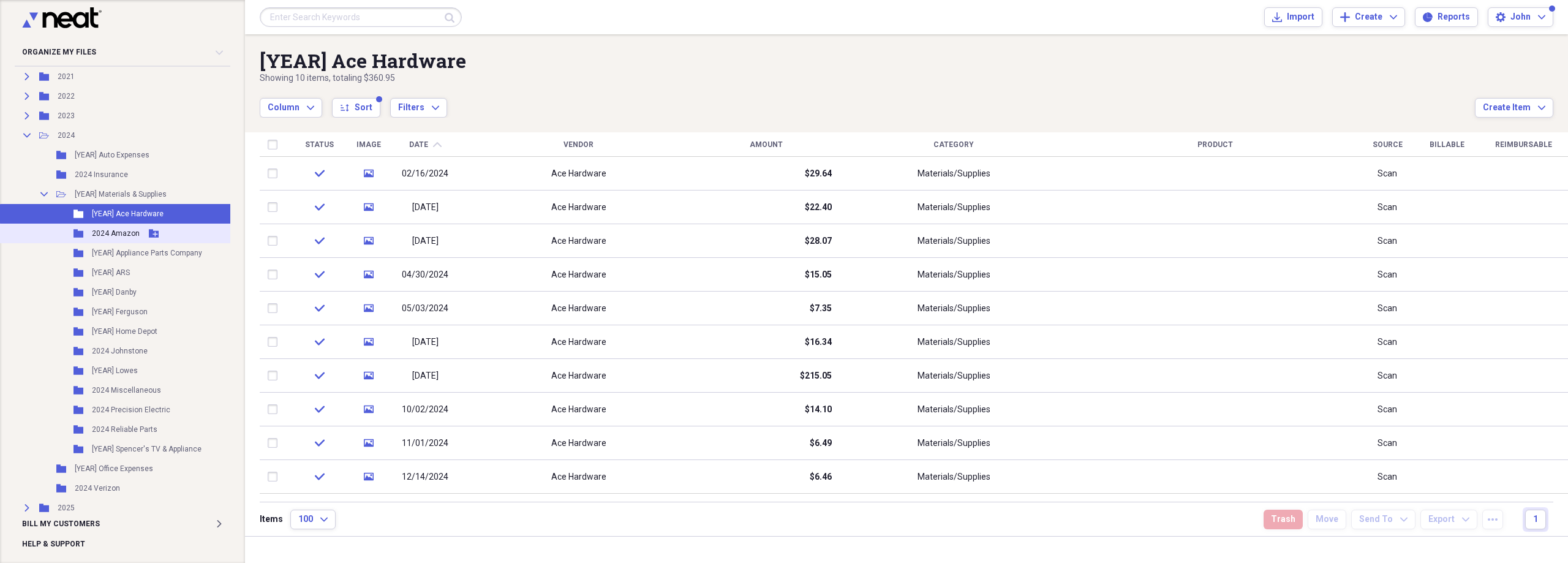 click on "2024 Amazon" at bounding box center [116, 233] 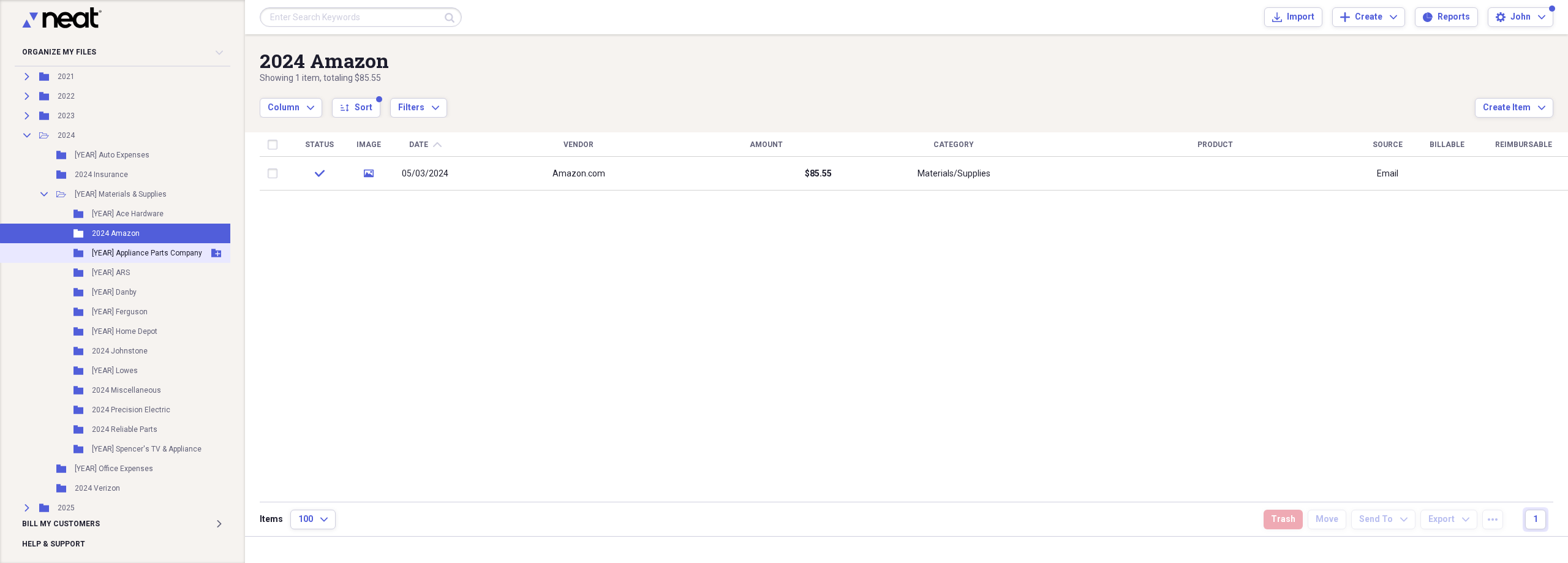 click on "[YEAR] Appliance Parts Company" at bounding box center [147, 253] 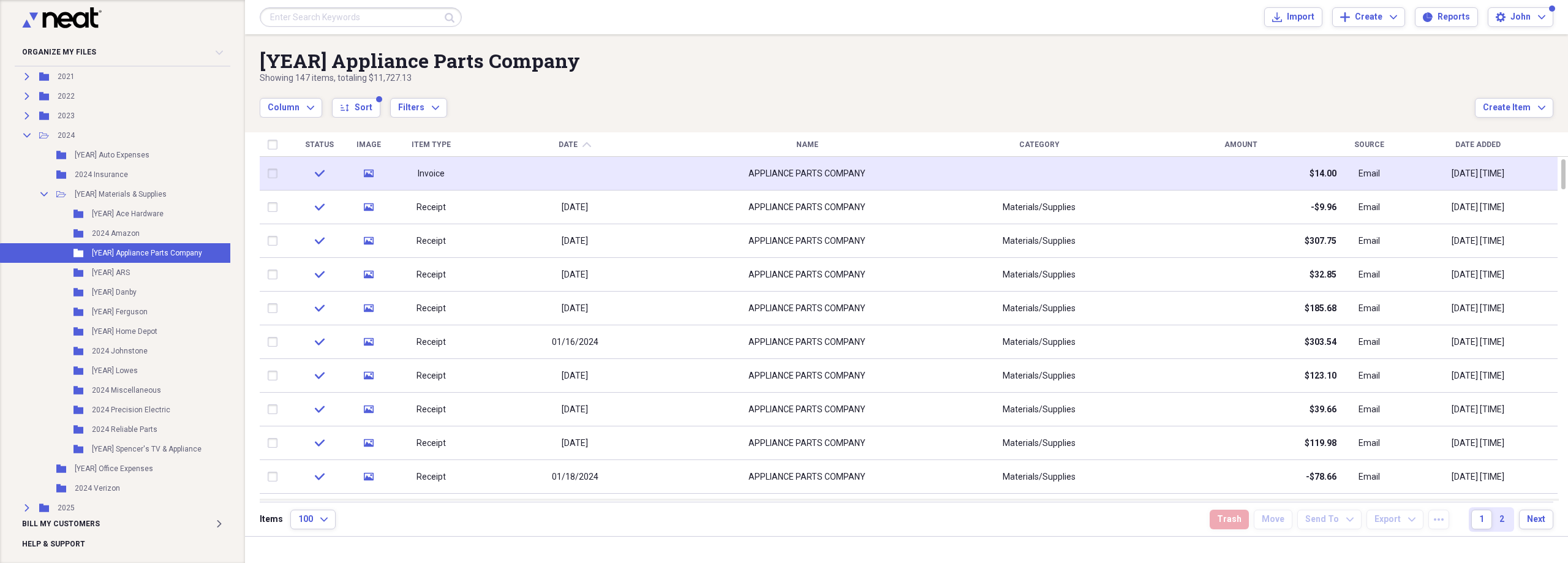 click at bounding box center (575, 173) 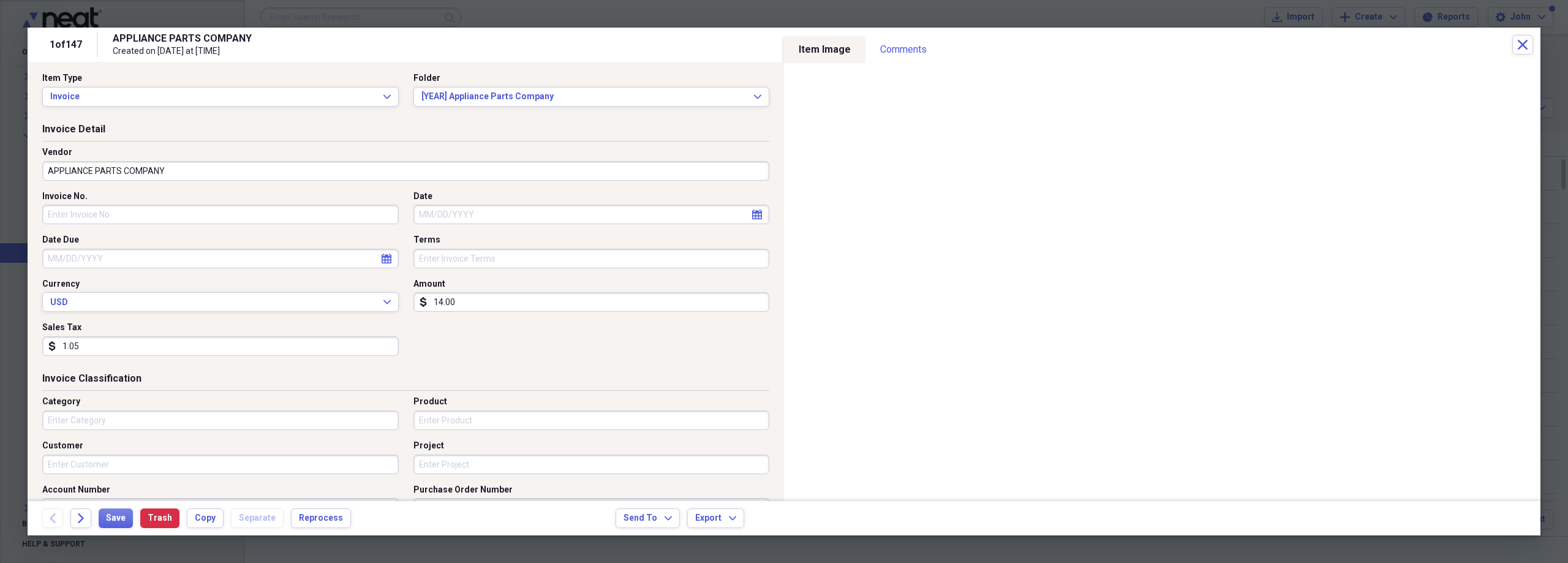 scroll, scrollTop: 0, scrollLeft: 0, axis: both 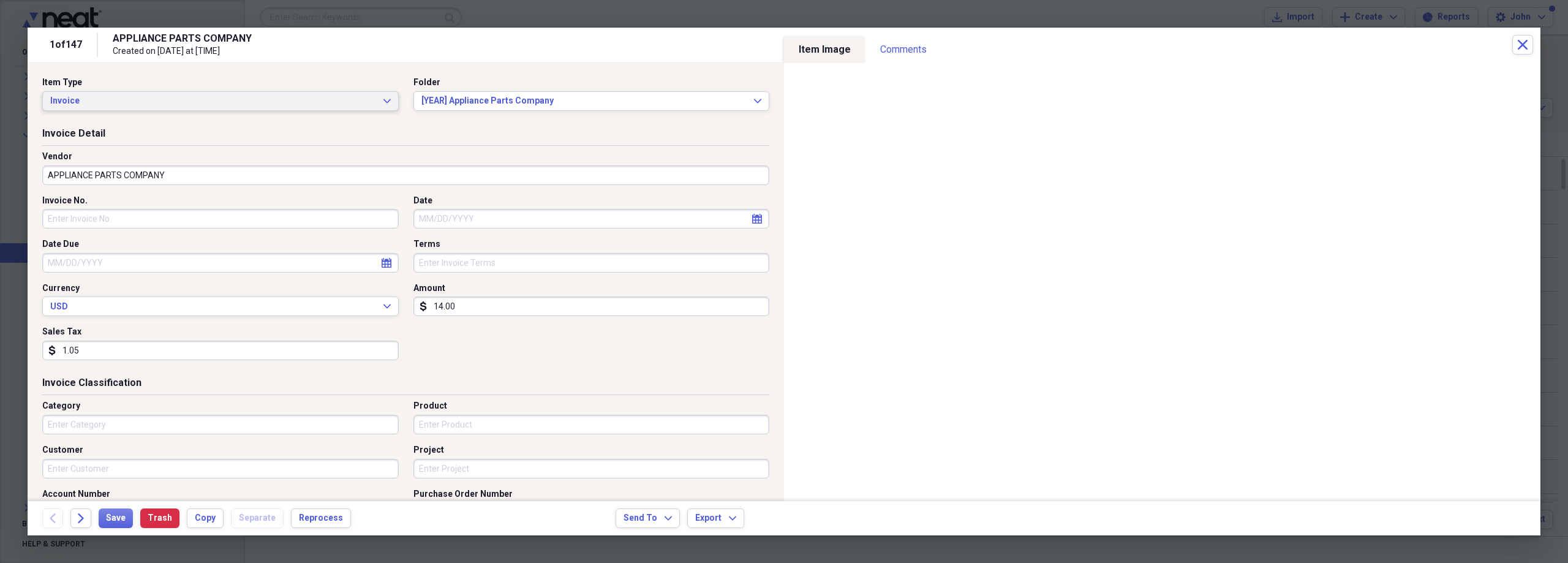 click on "Invoice" at bounding box center (213, 101) 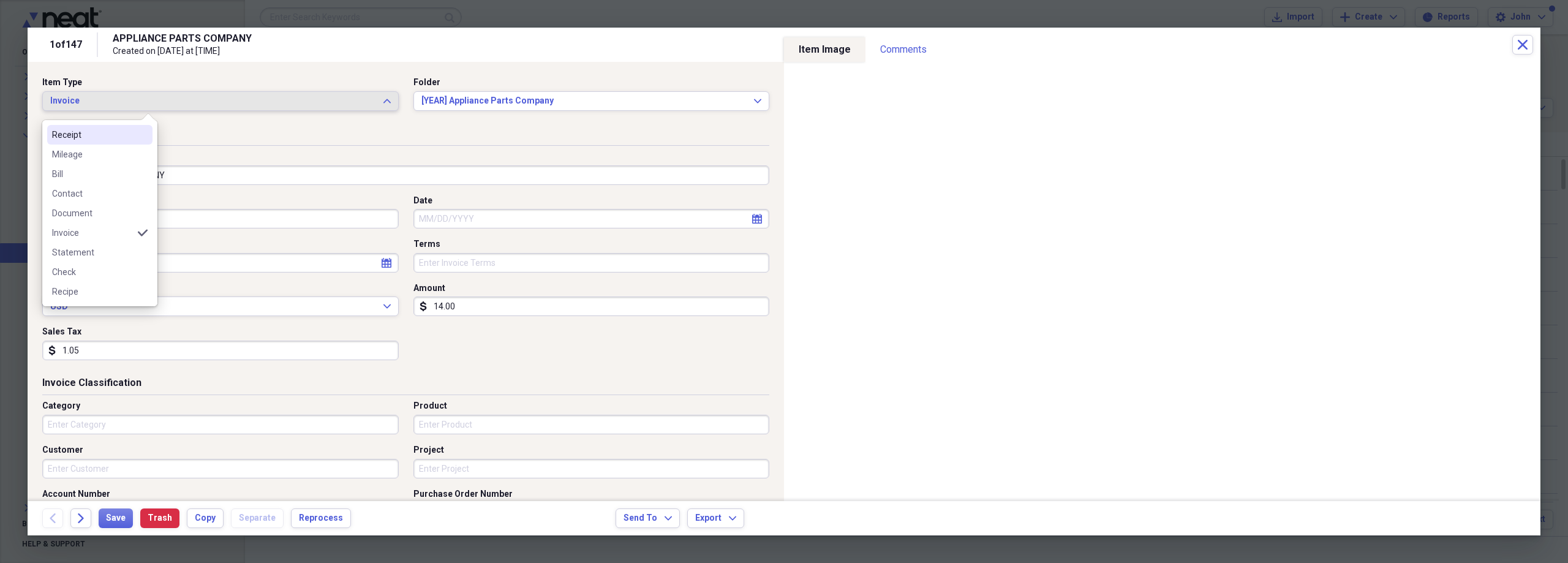 click on "Receipt" at bounding box center [92, 135] 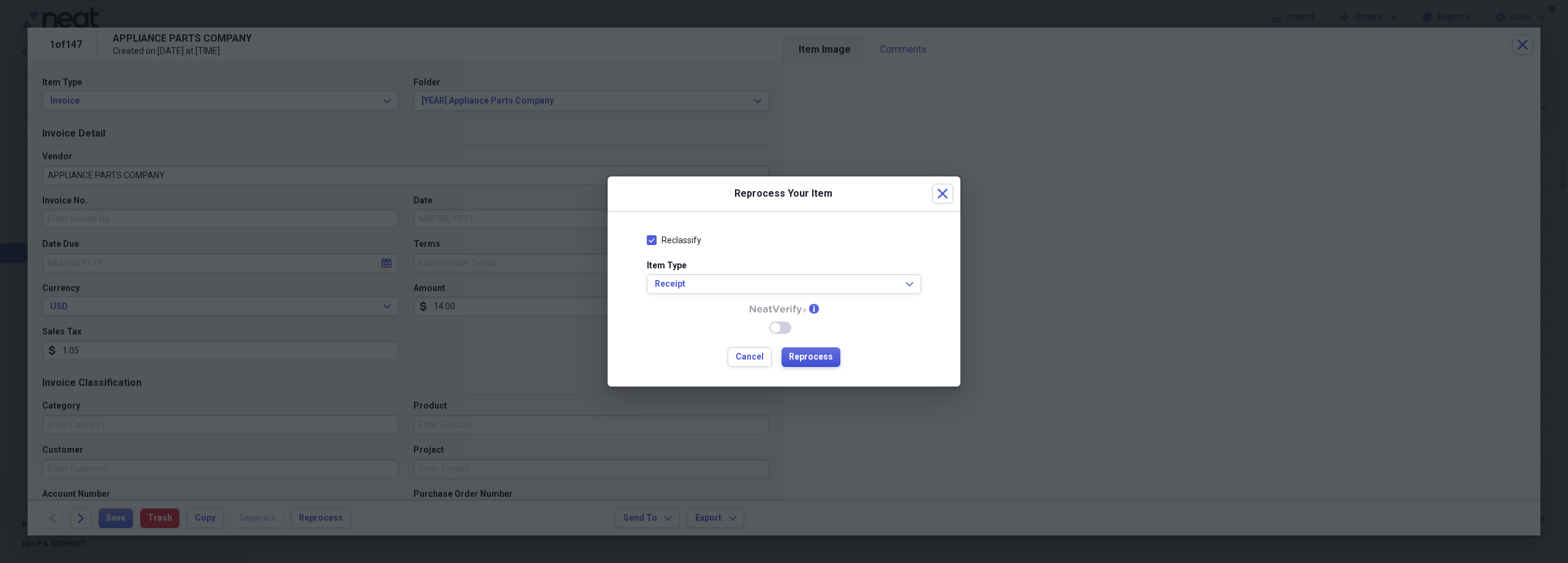 click on "Reprocess" at bounding box center [811, 357] 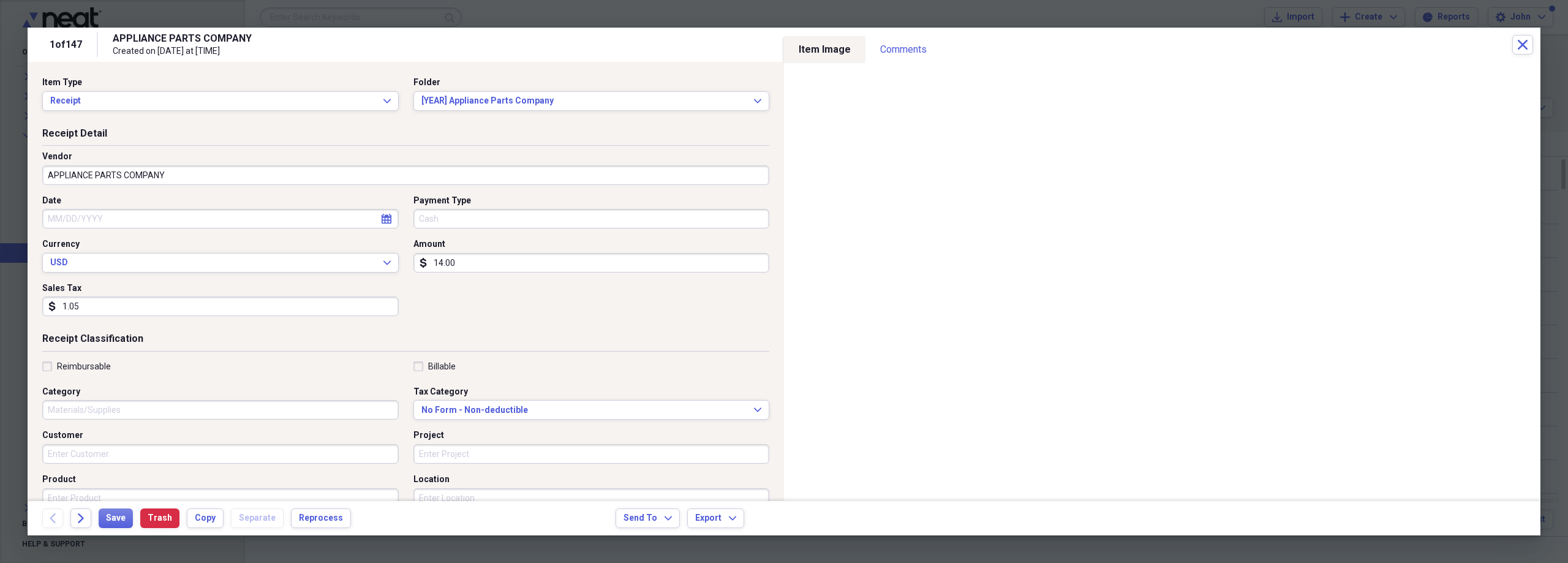 type on "01/29/2024" 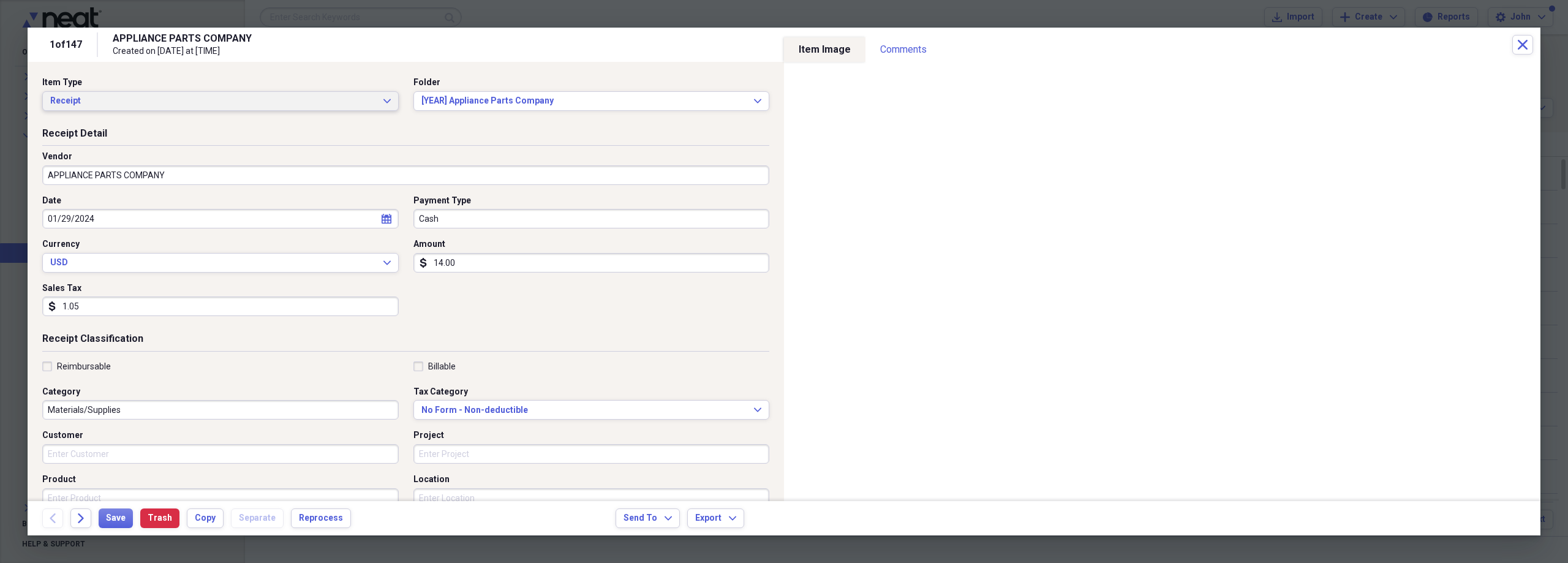 click on "Receipt" at bounding box center (213, 101) 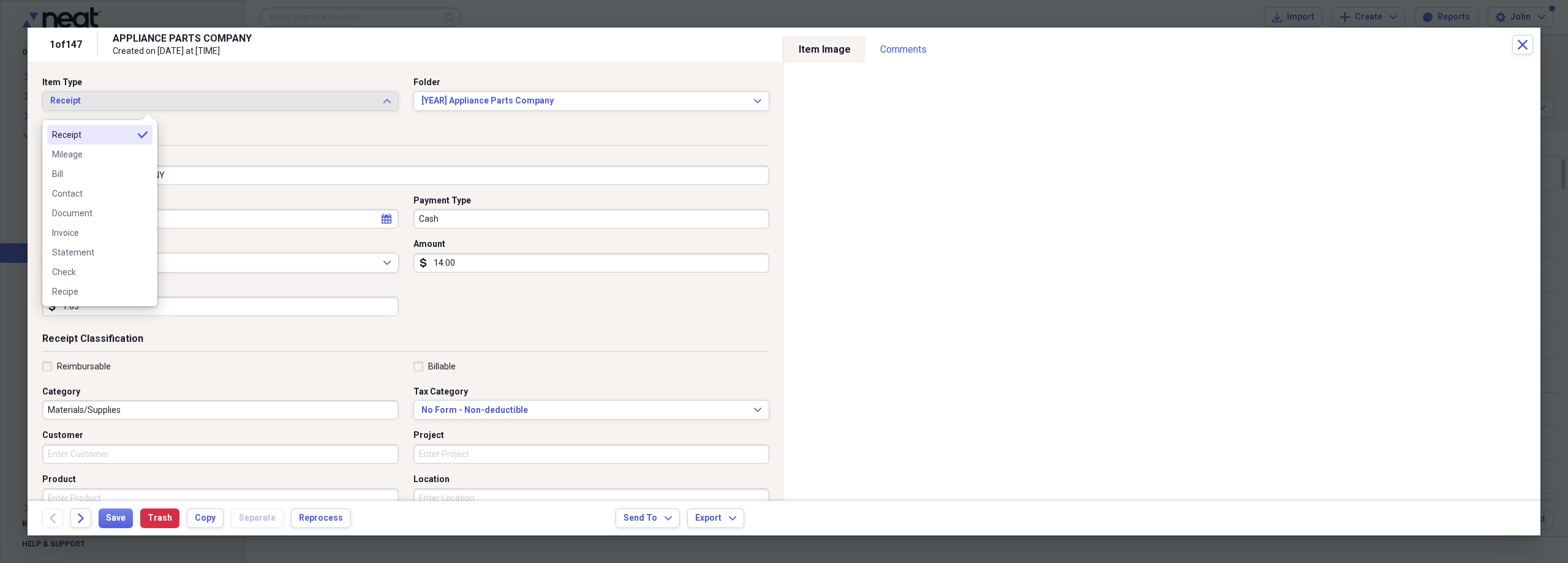click on "Cash" at bounding box center (592, 219) 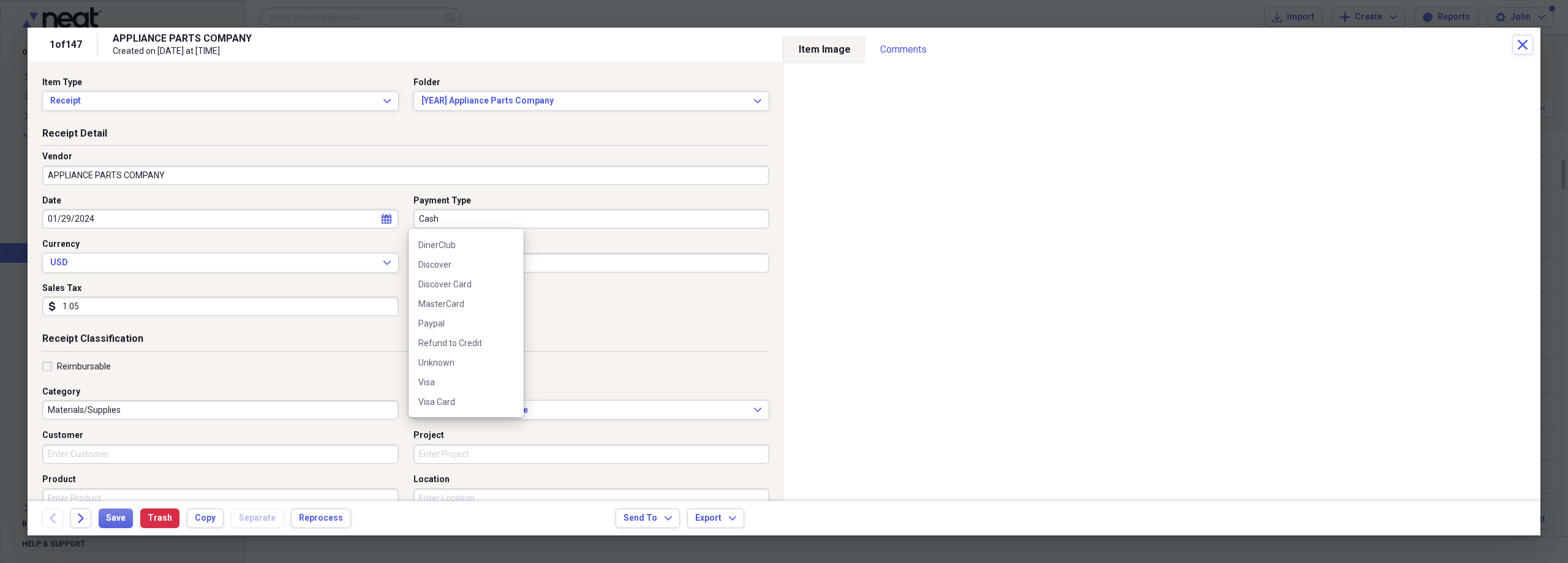 scroll, scrollTop: 297, scrollLeft: 0, axis: vertical 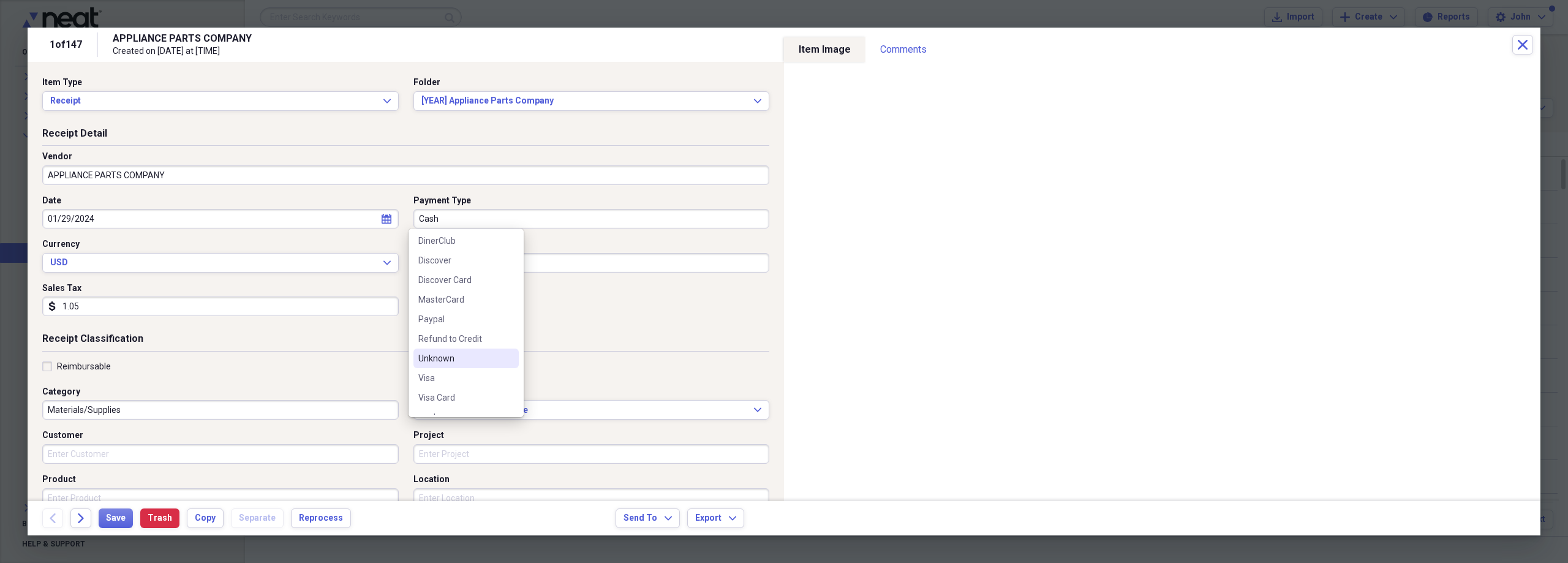 click on "Unknown" at bounding box center (459, 358) 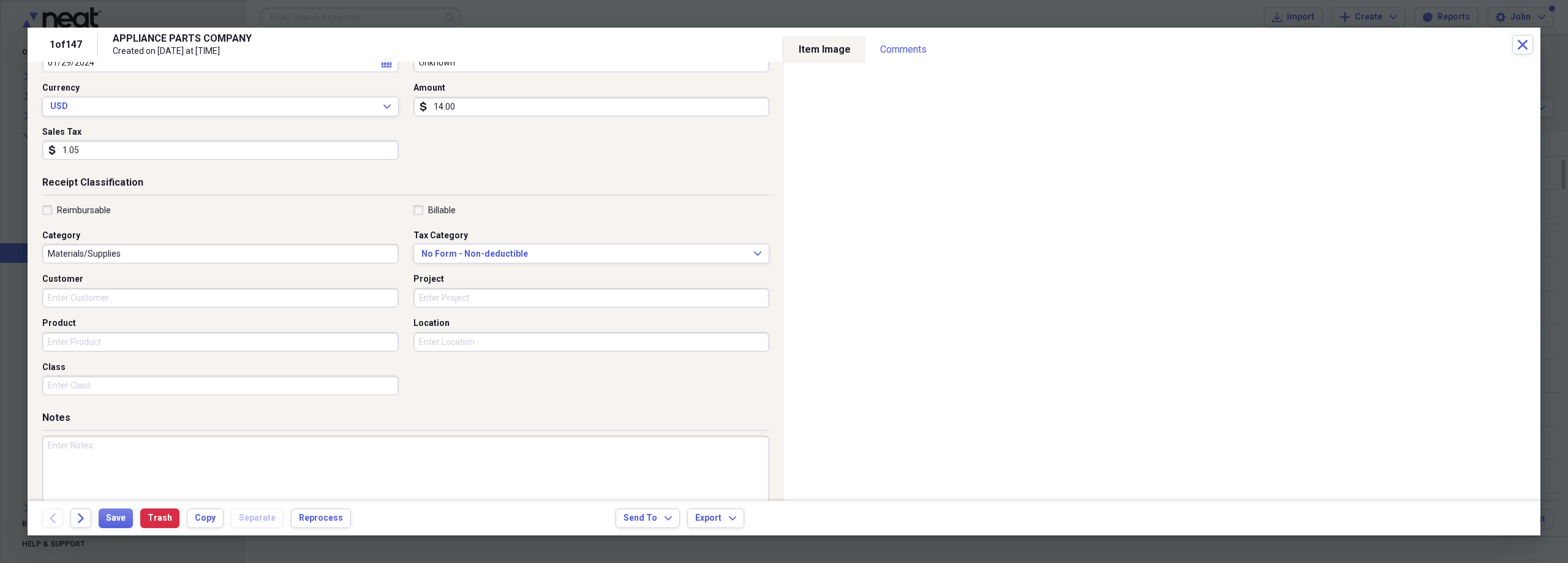 scroll, scrollTop: 186, scrollLeft: 0, axis: vertical 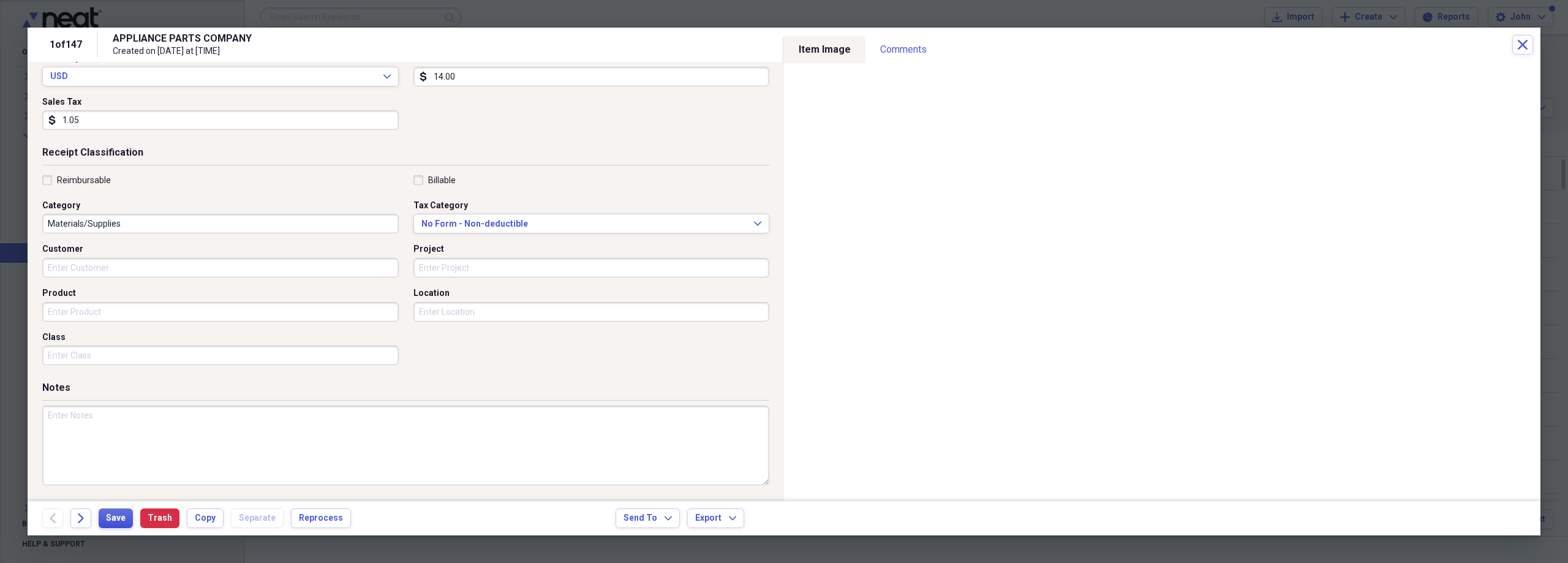 click on "Save" at bounding box center (116, 518) 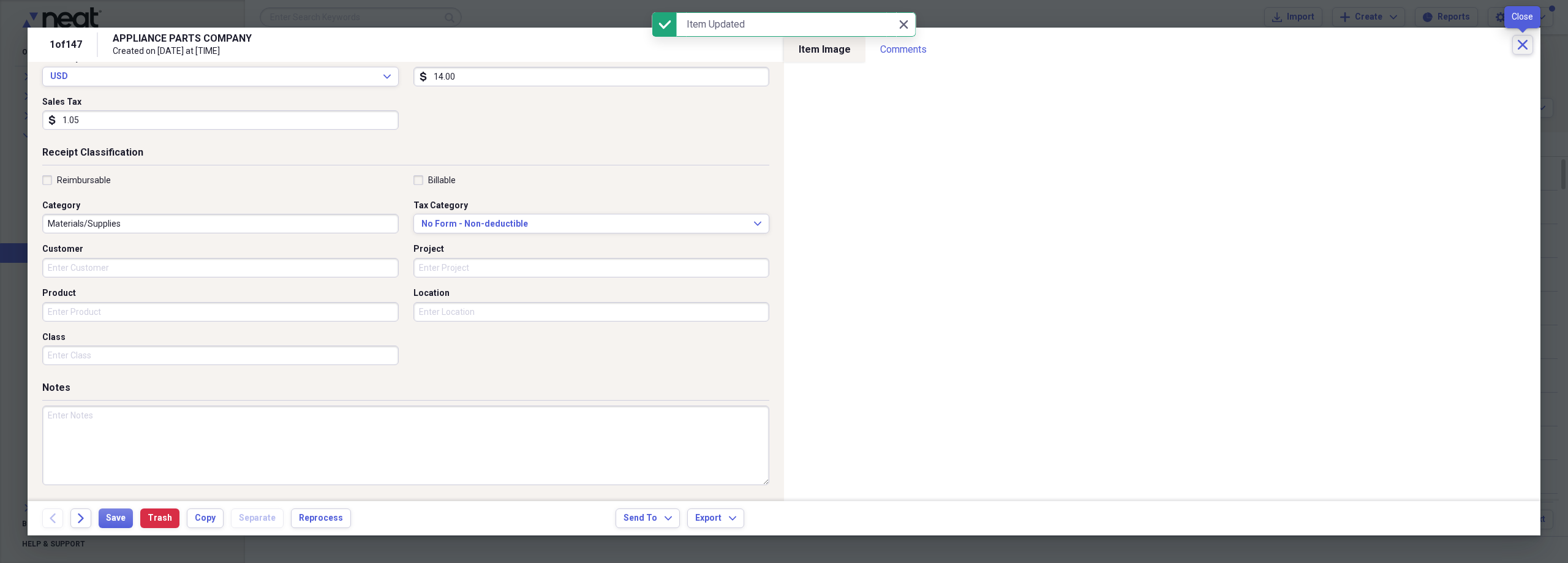 drag, startPoint x: 1517, startPoint y: 43, endPoint x: 1453, endPoint y: 57, distance: 65.51336 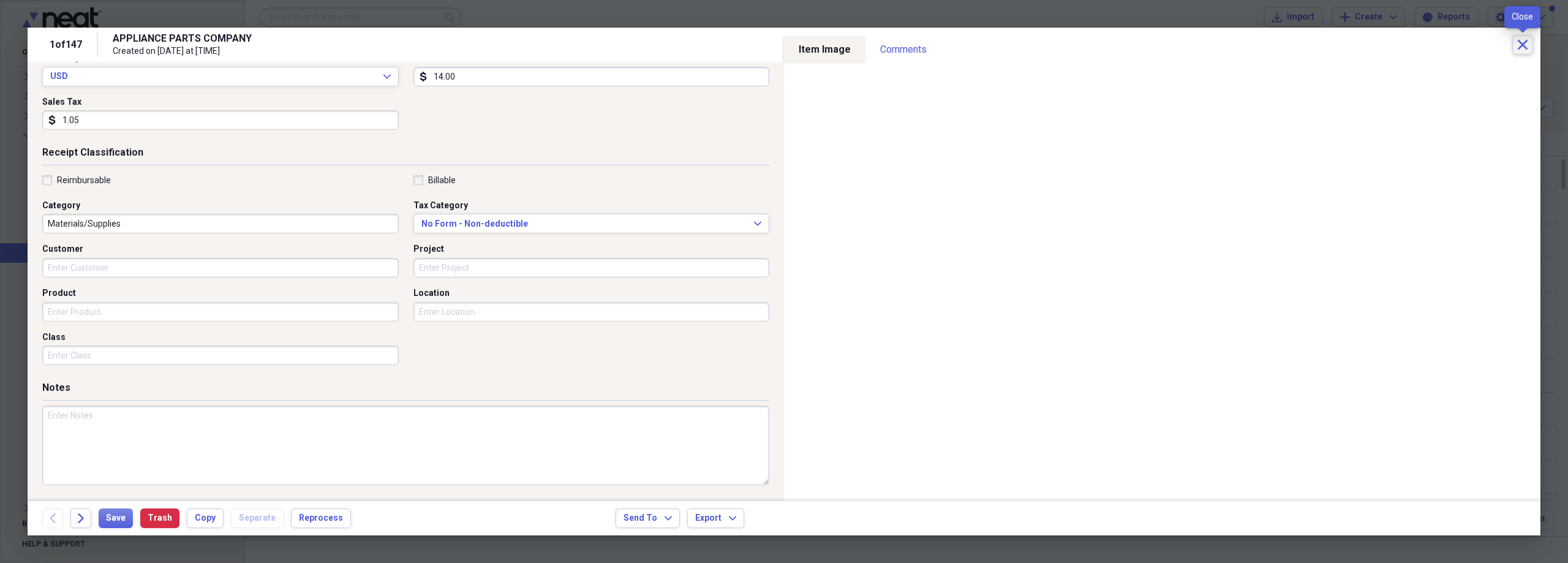 click on "Close" 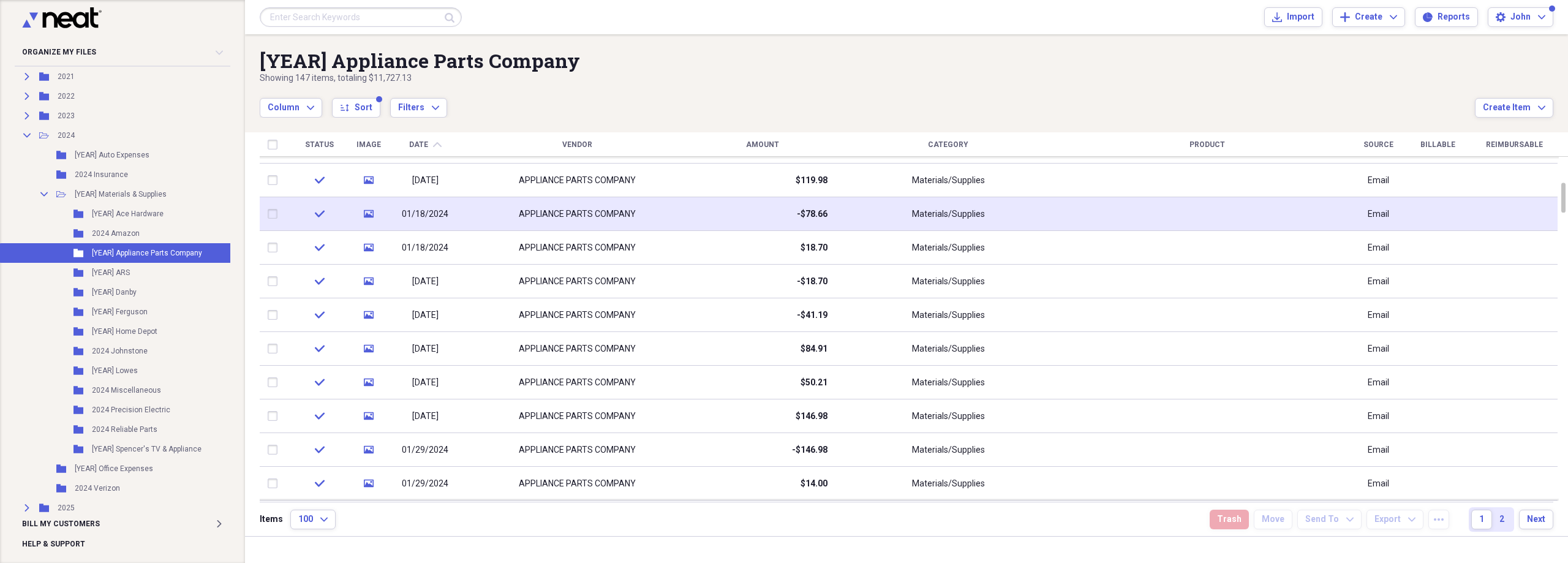 click on "-$78.66" at bounding box center (763, 214) 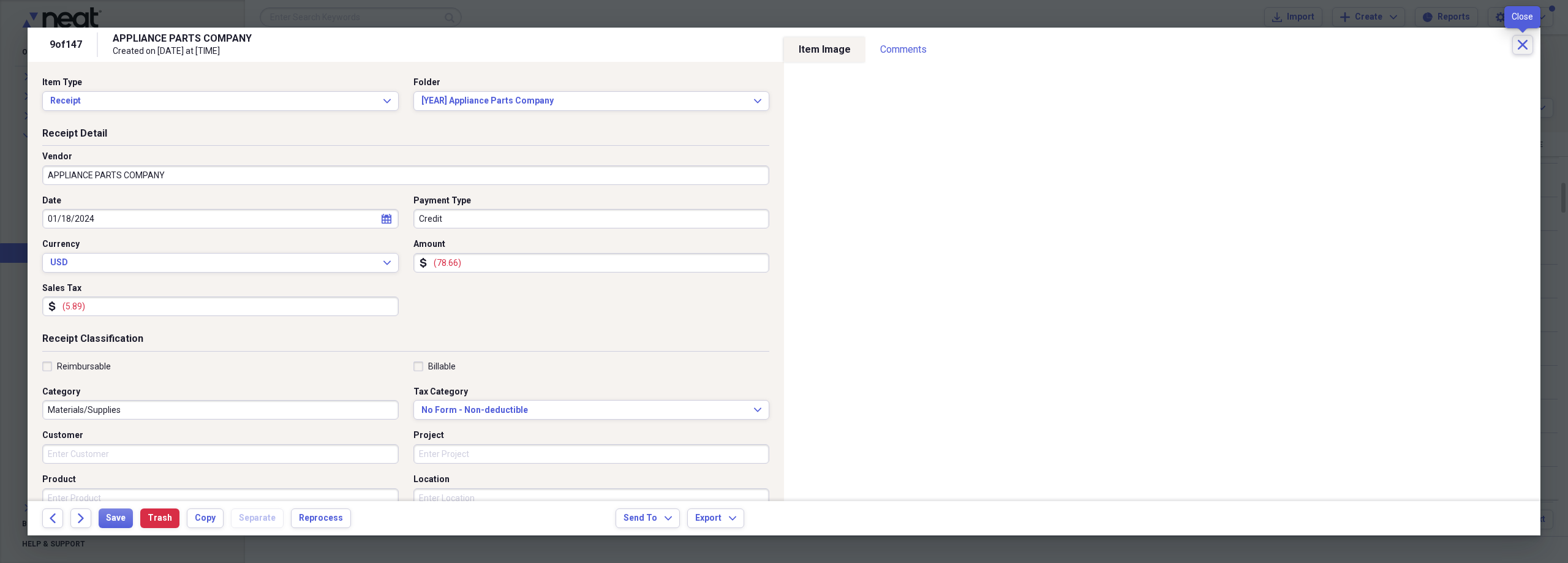 click on "Close" 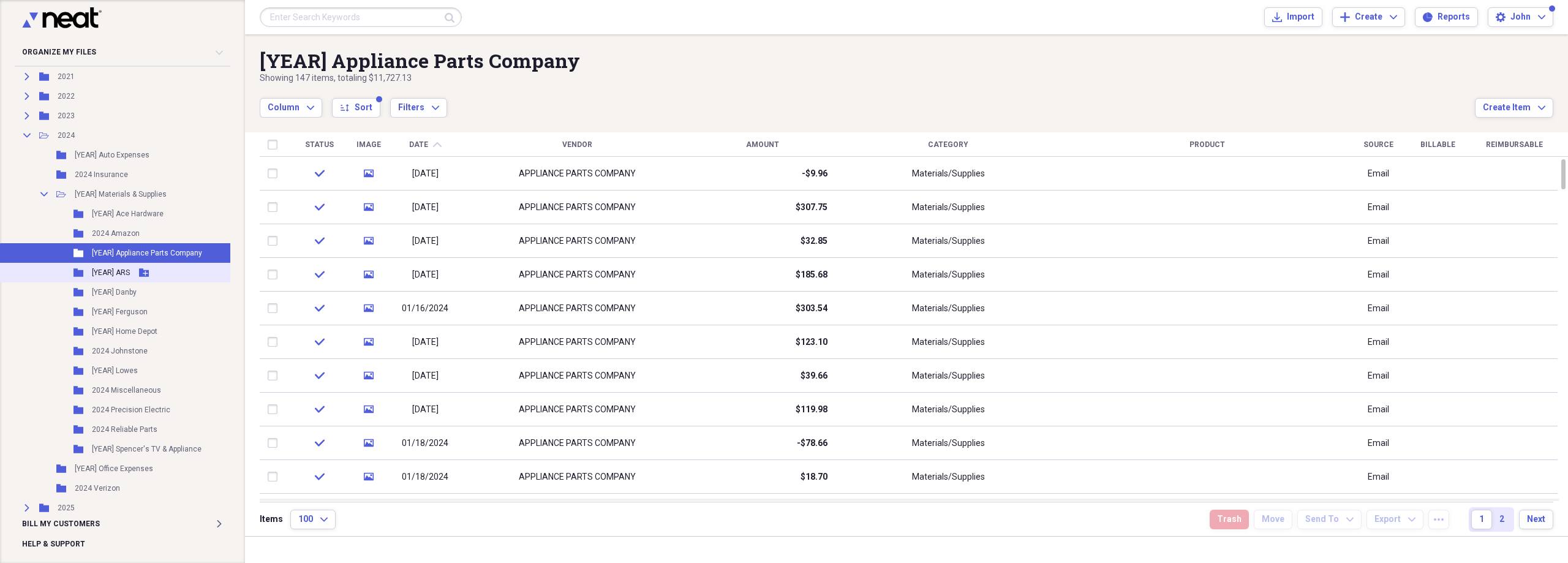 click on "Folder 2024 ARS Add Folder" at bounding box center (119, 273) 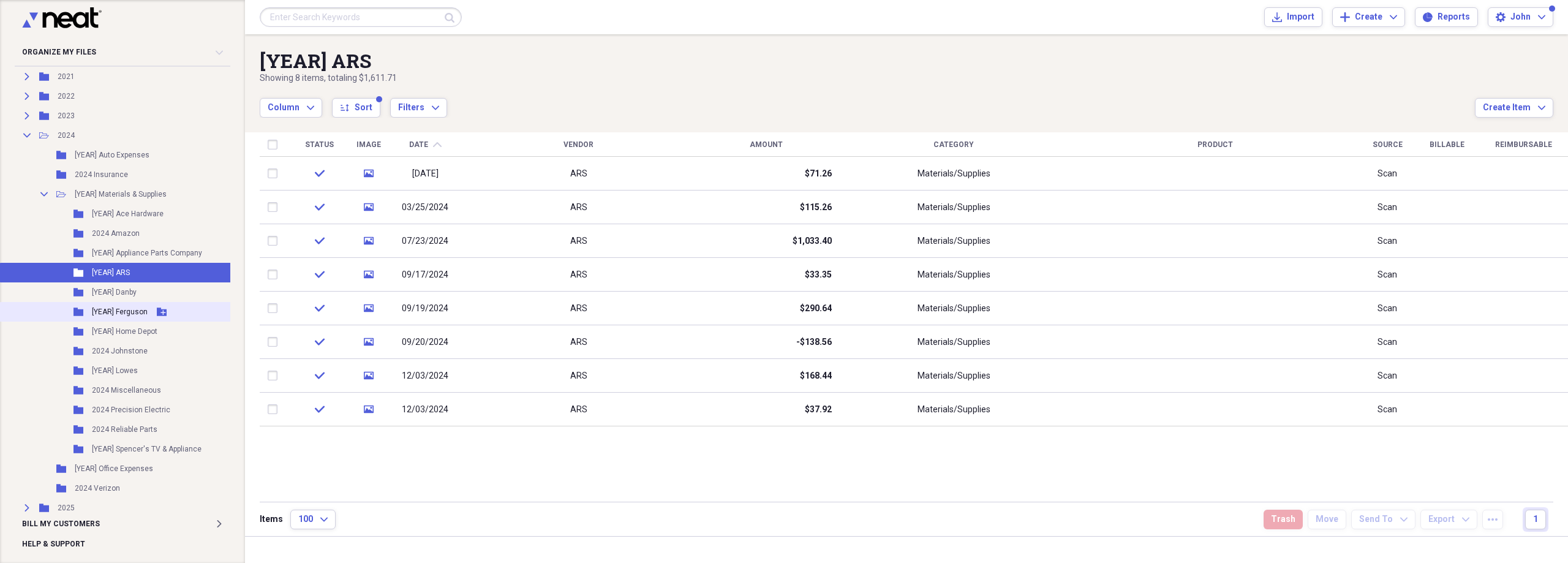 click on "[YEAR] Ferguson" at bounding box center (119, 312) 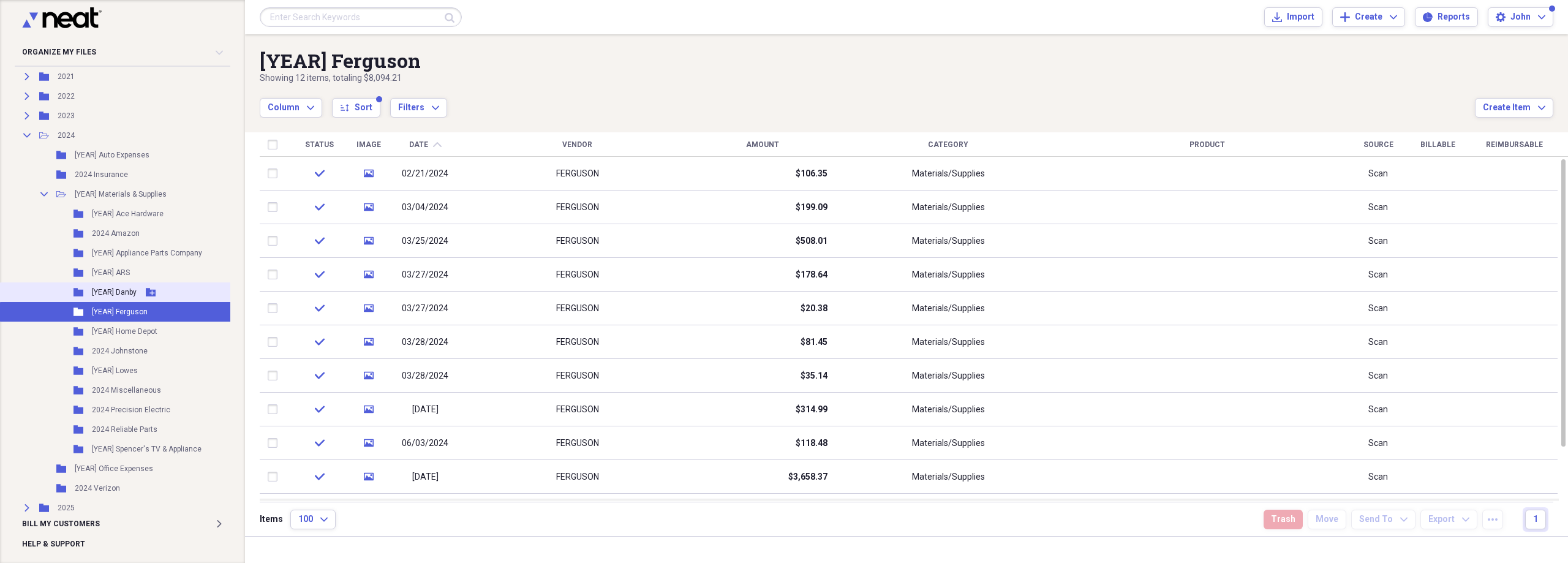 click on "[YEAR] Danby" at bounding box center [114, 292] 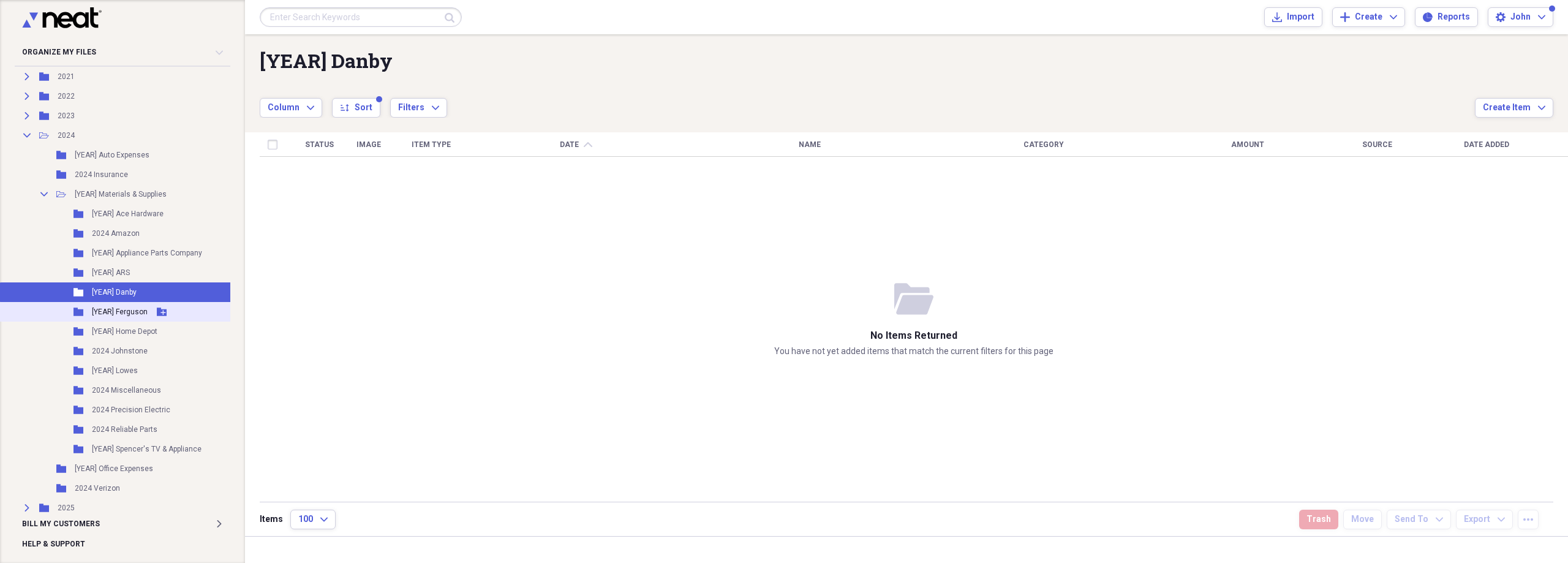 click on "[YEAR] Ferguson" at bounding box center (119, 312) 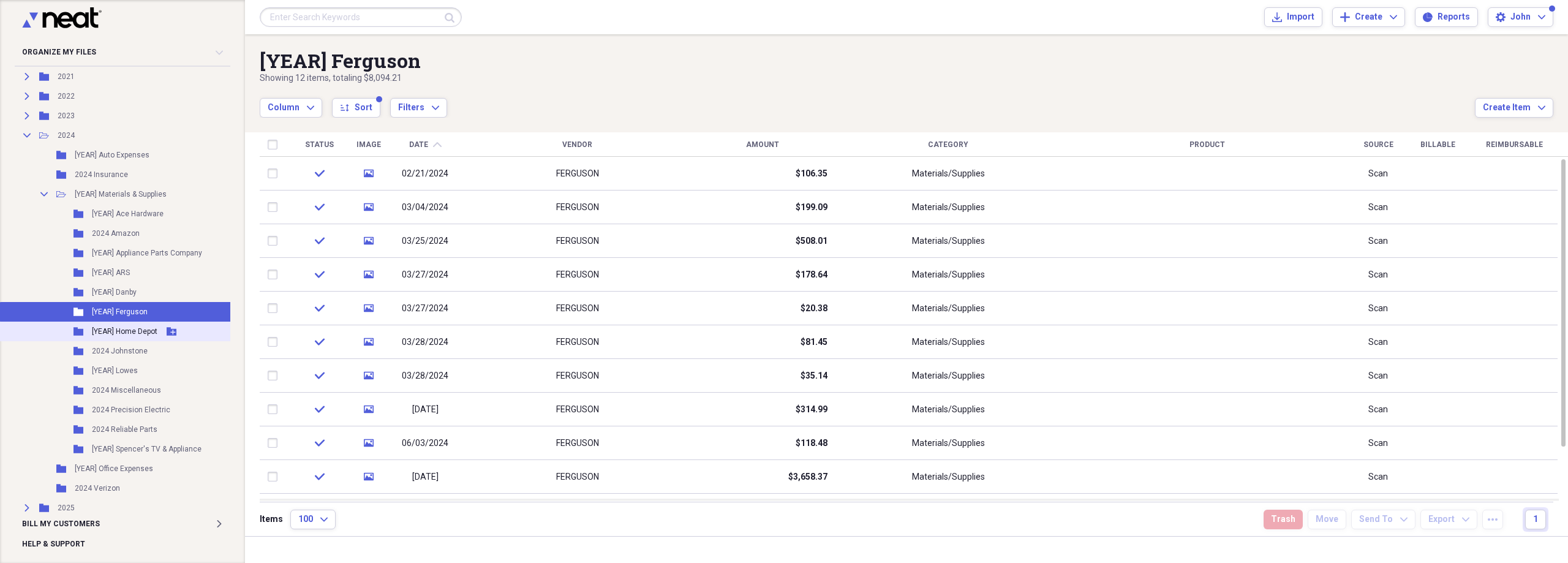 click on "[YEAR] Home Depot" at bounding box center (124, 331) 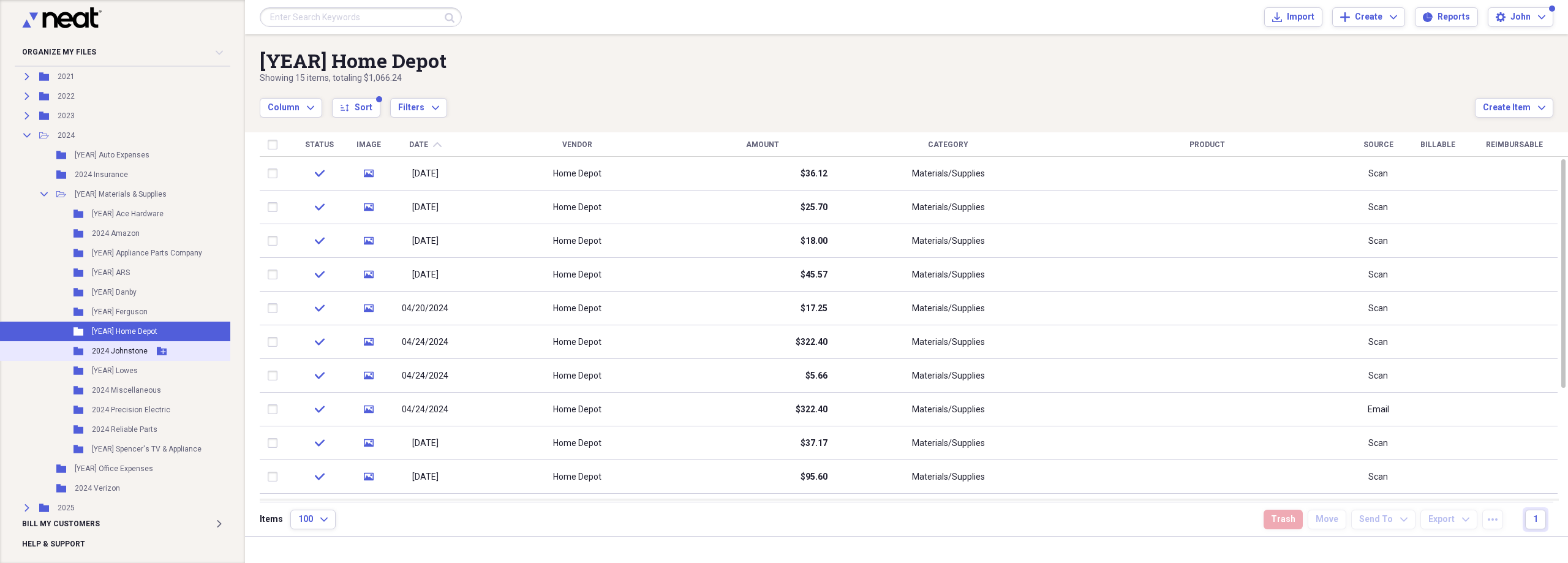 click on "Folder [YEAR] Johnstone Add Folder" at bounding box center [119, 351] 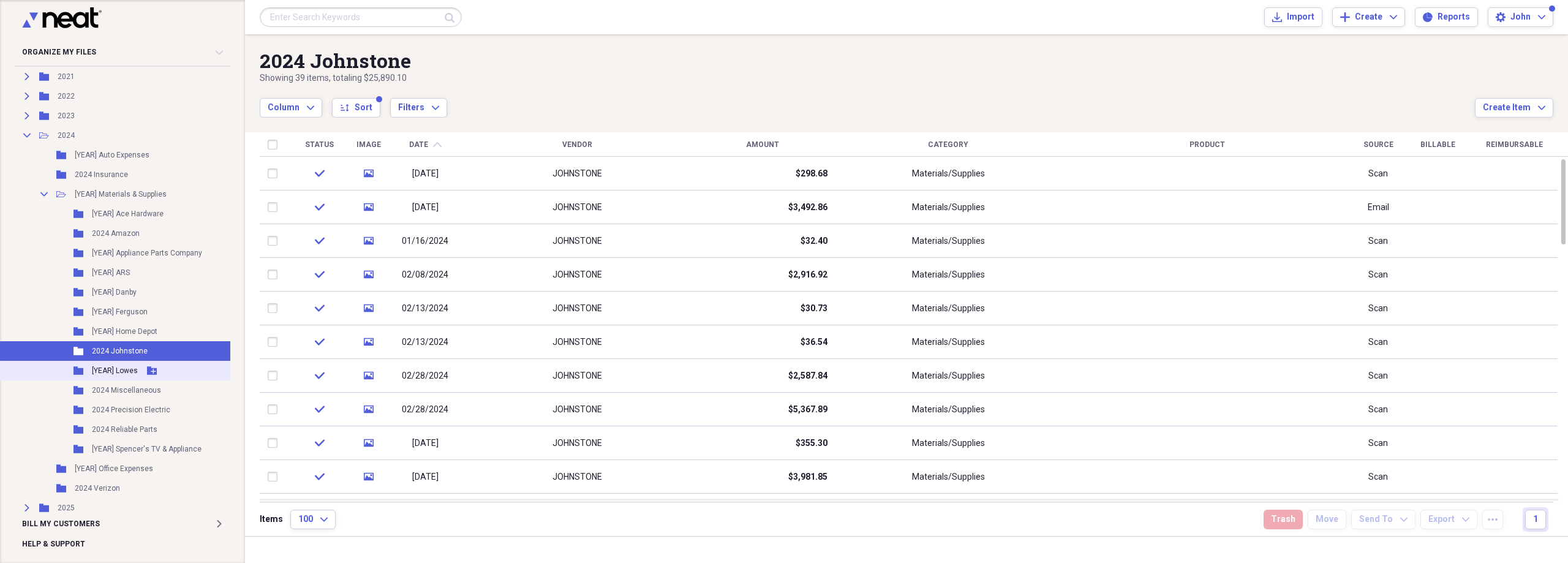 click on "Folder [YEAR] Lowes Add Folder" at bounding box center [119, 371] 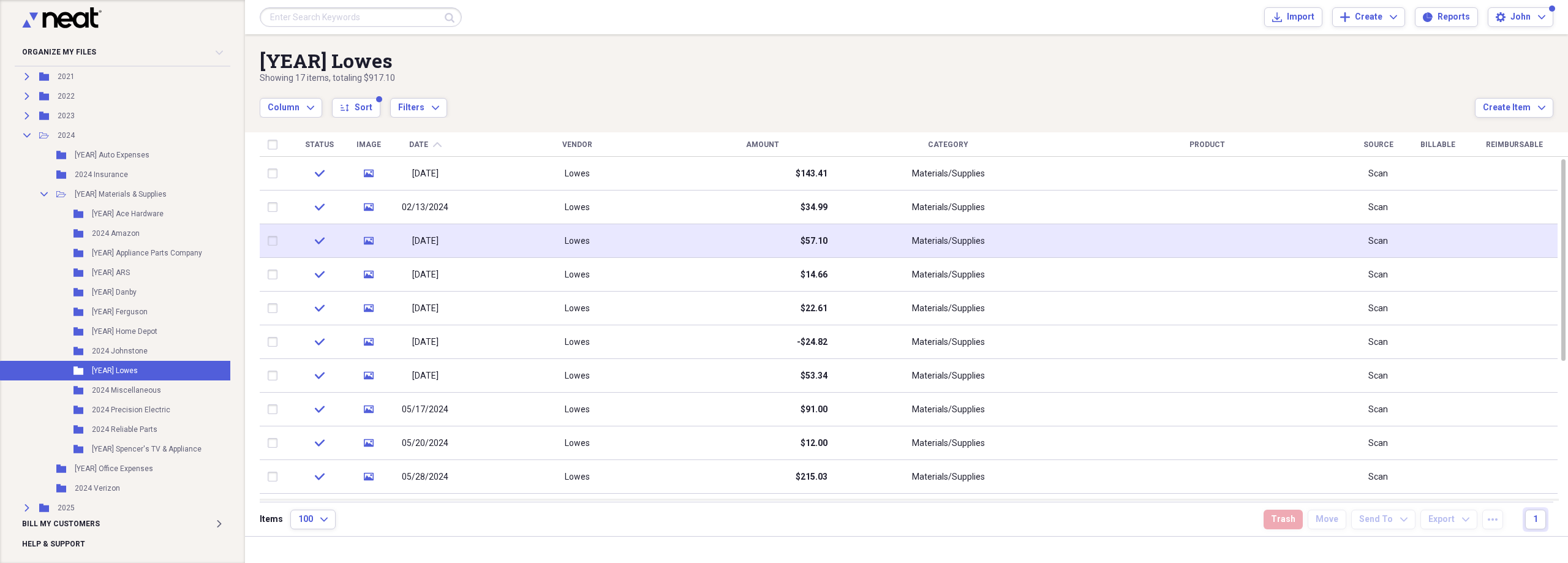 click on "Lowes" at bounding box center [577, 241] 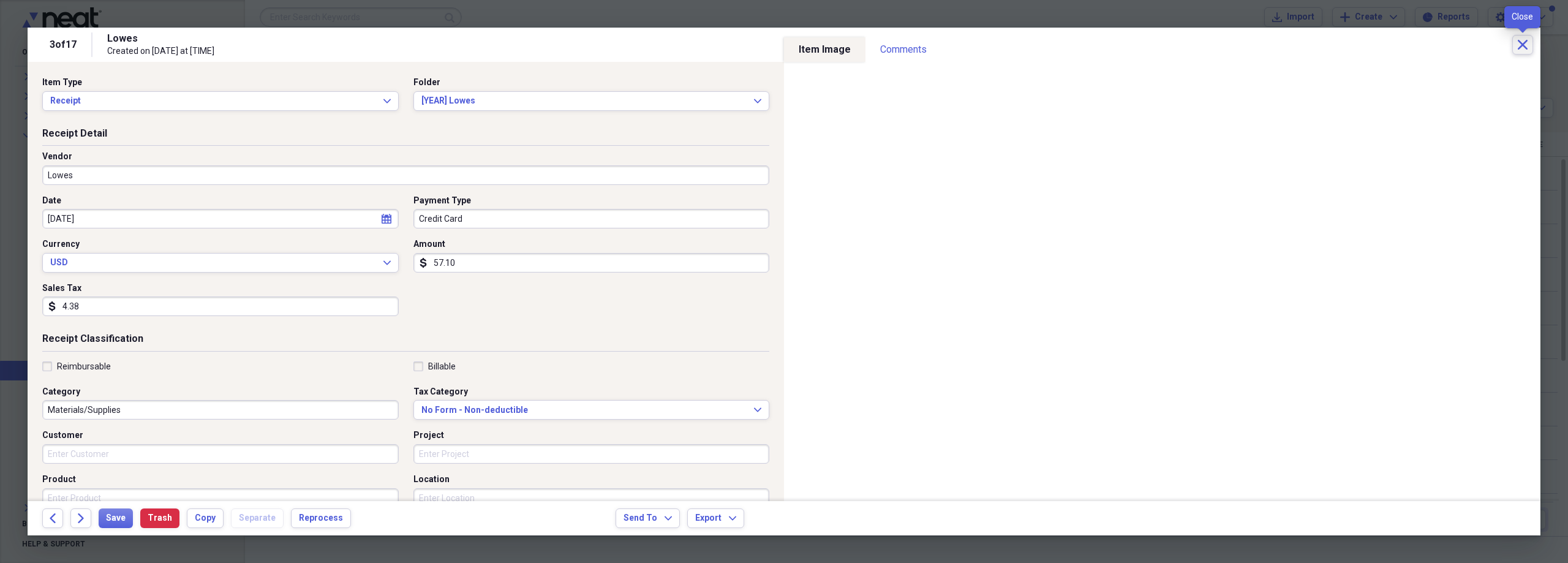 click on "Close" 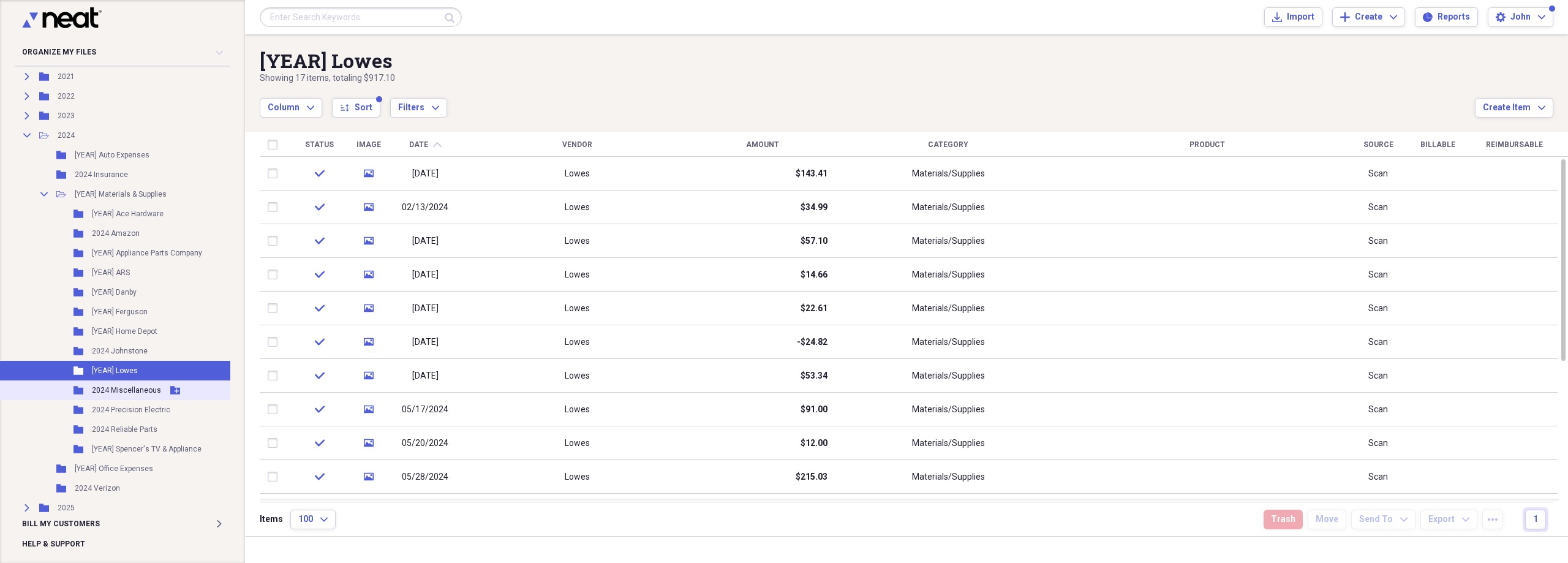 click on "Folder 2024 Miscellaneous Add Folder" at bounding box center (119, 390) 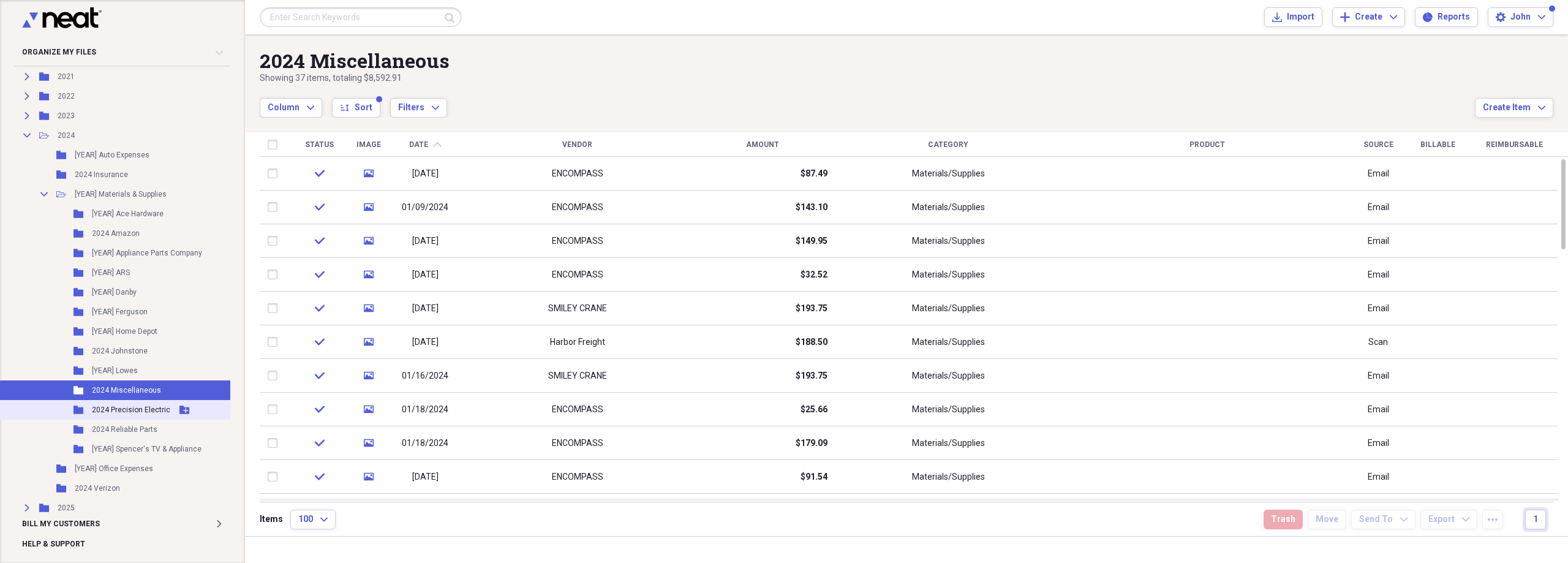 click on "2024 Precision Electric" at bounding box center [131, 410] 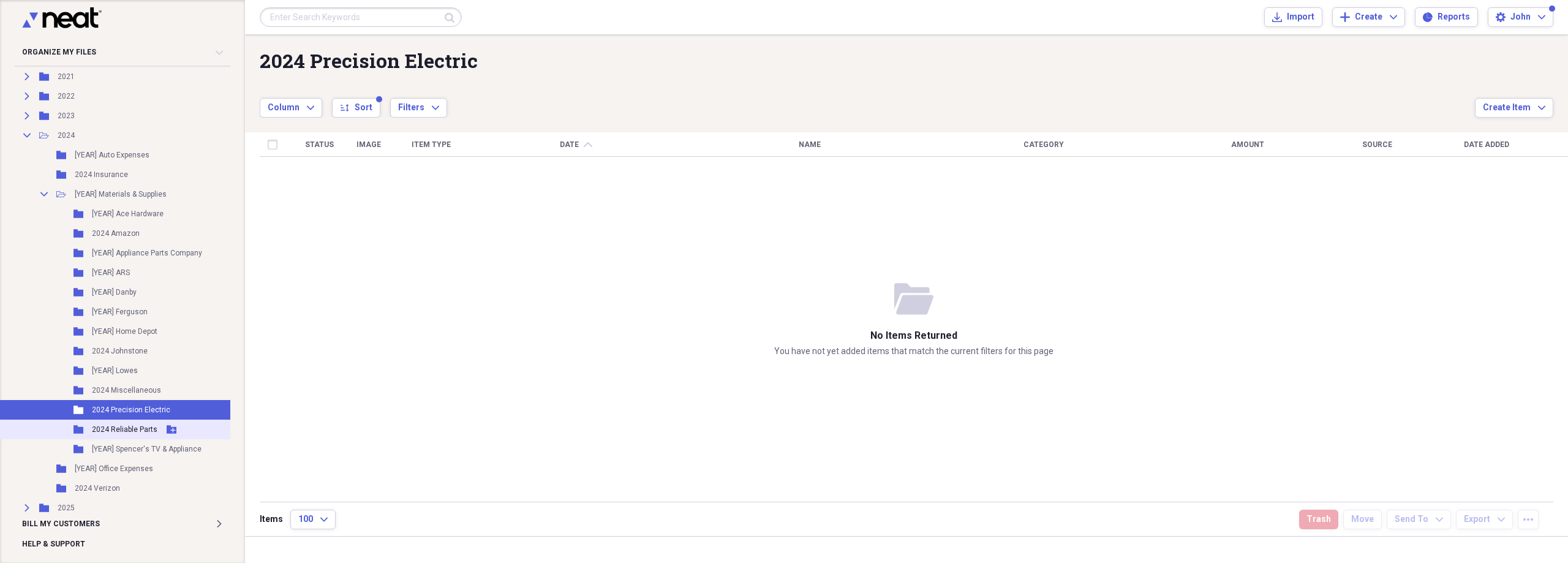 click on "2024 Reliable Parts" at bounding box center (124, 429) 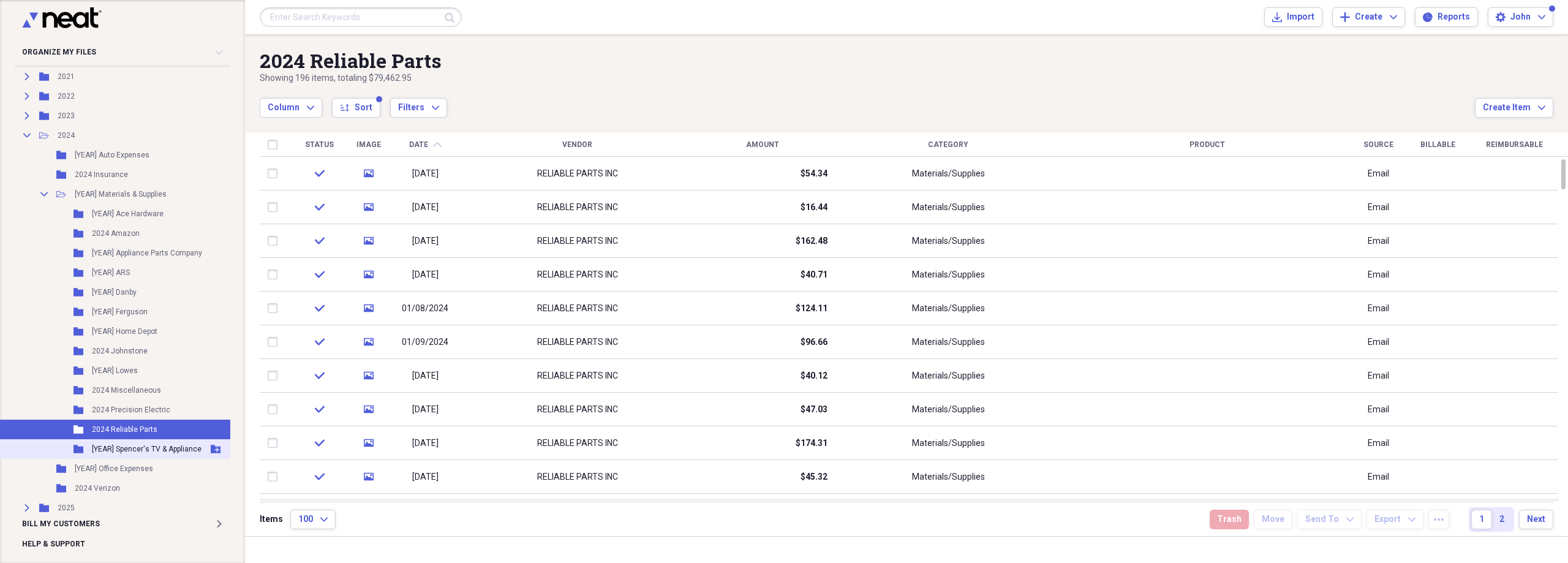 click on "[YEAR] Spencer's TV & Appliance" at bounding box center [146, 449] 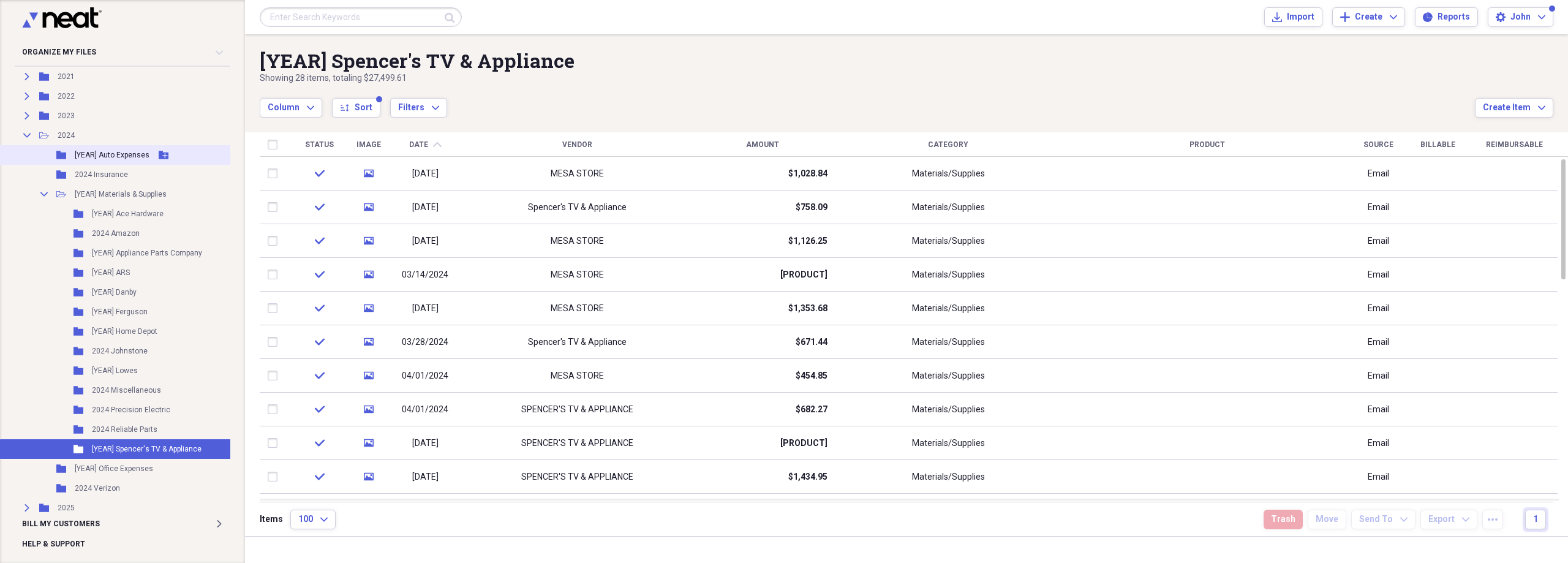 click on "[YEAR] Auto Expenses" at bounding box center [112, 155] 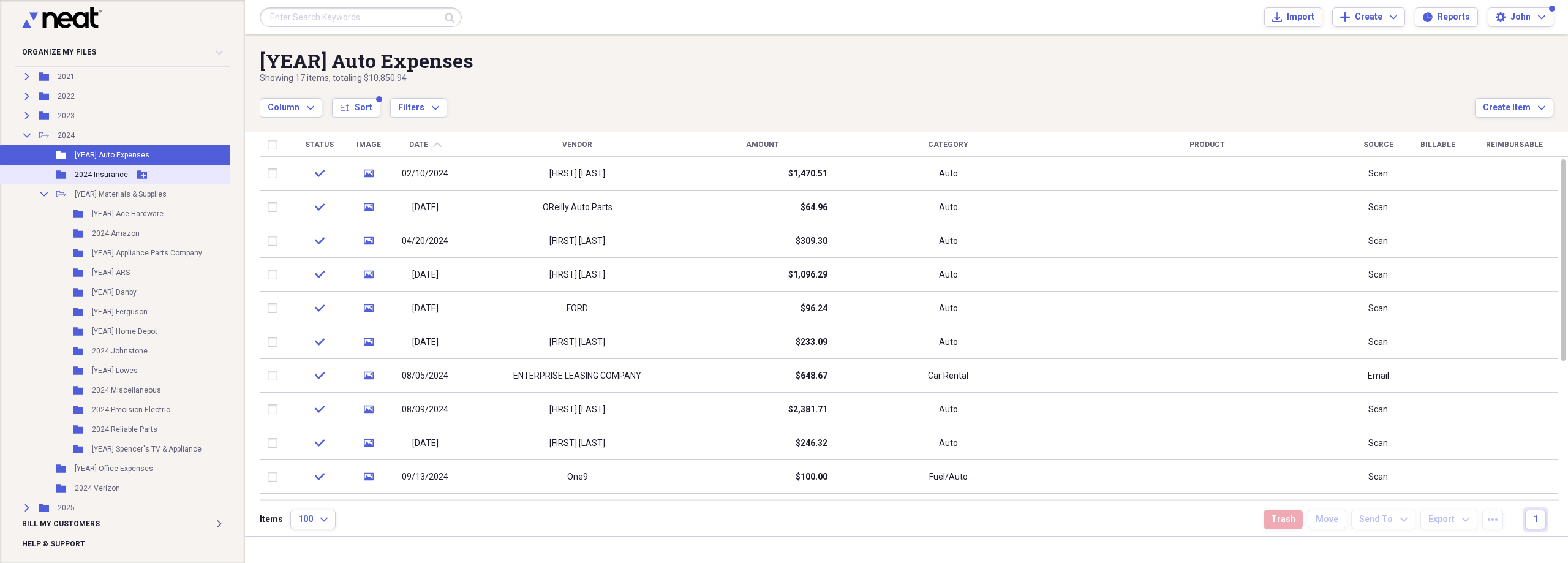 click on "2024 Insurance" at bounding box center (101, 175) 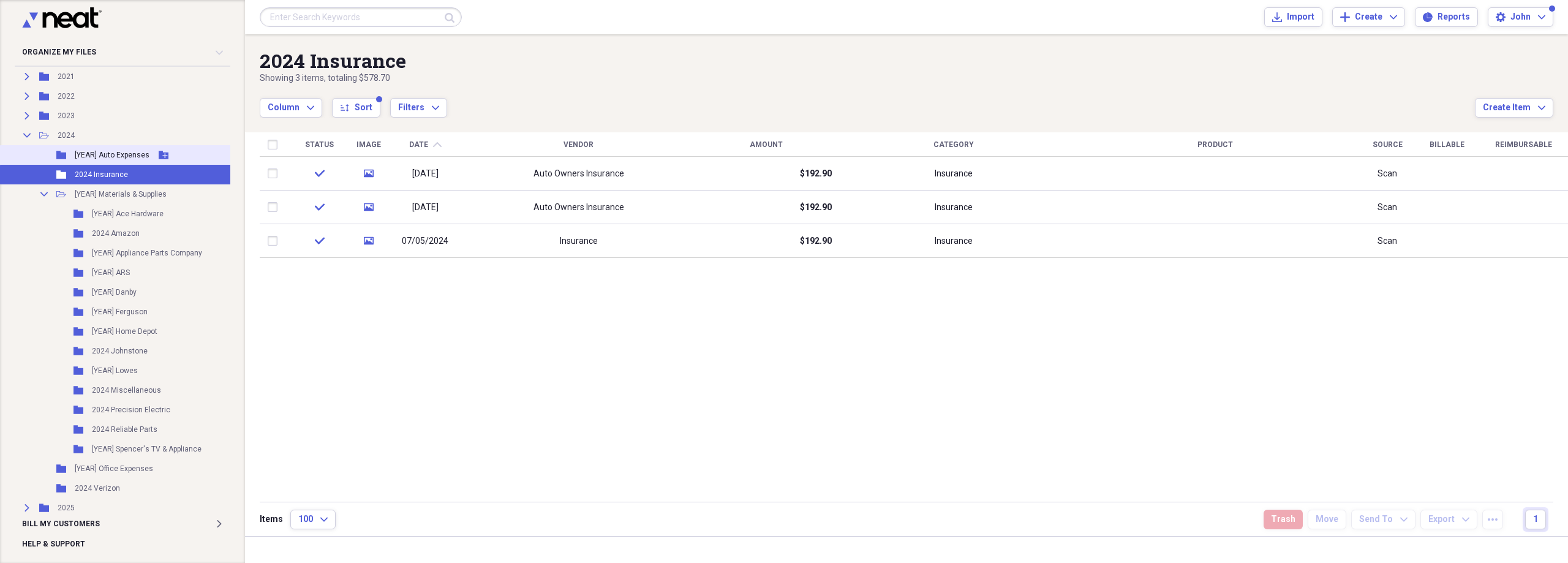 click on "[YEAR] Auto Expenses" at bounding box center [112, 155] 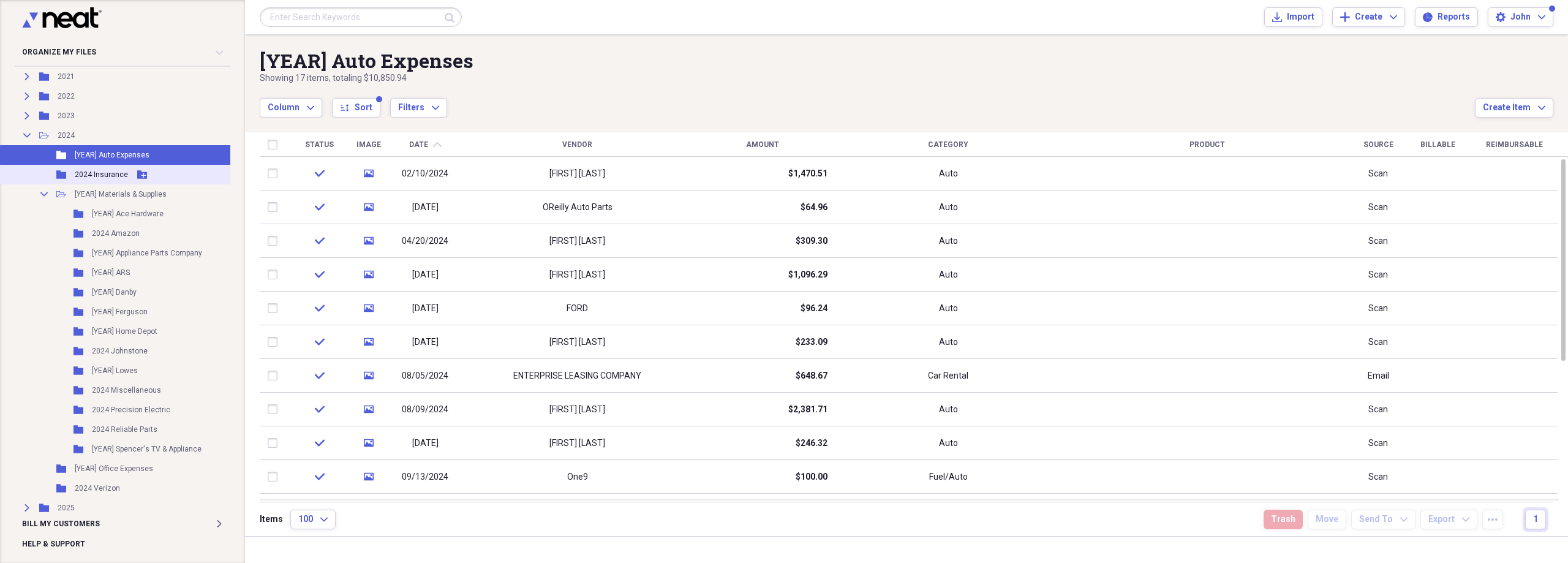 click on "2024 Insurance" at bounding box center (101, 175) 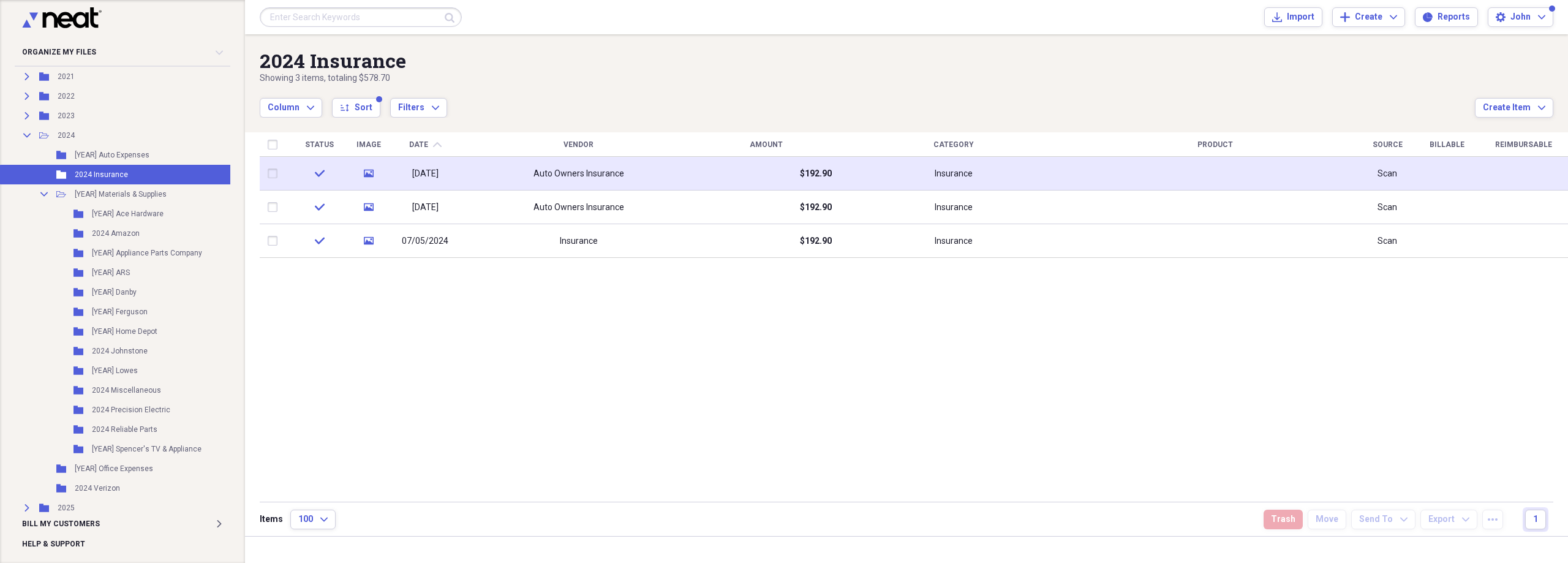 click on "Auto Owners Insurance" at bounding box center [579, 174] 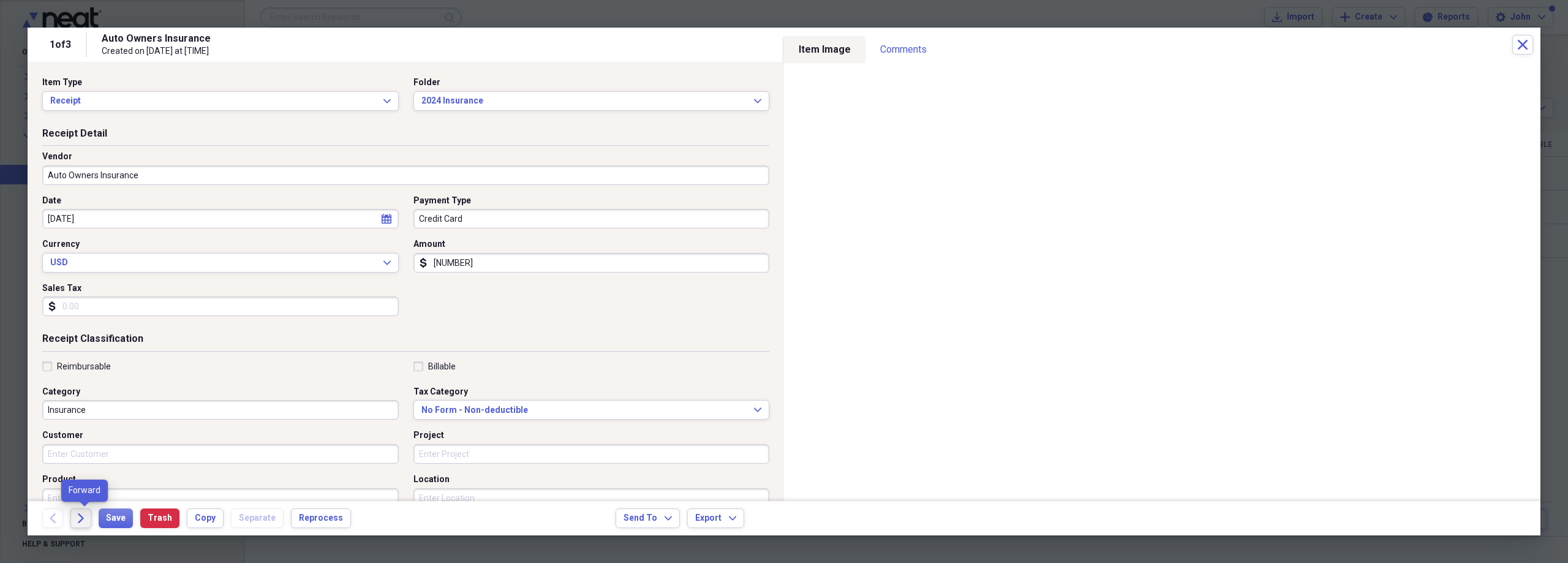 click on "Forward" 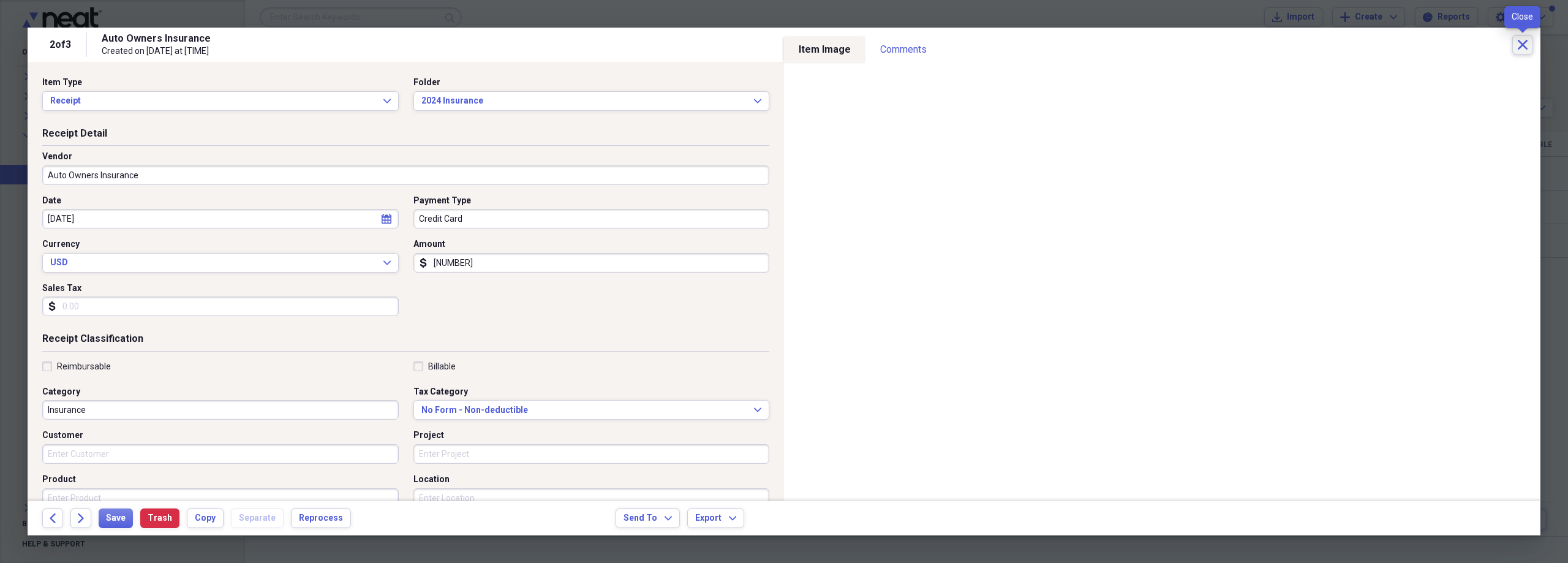 click on "Close" 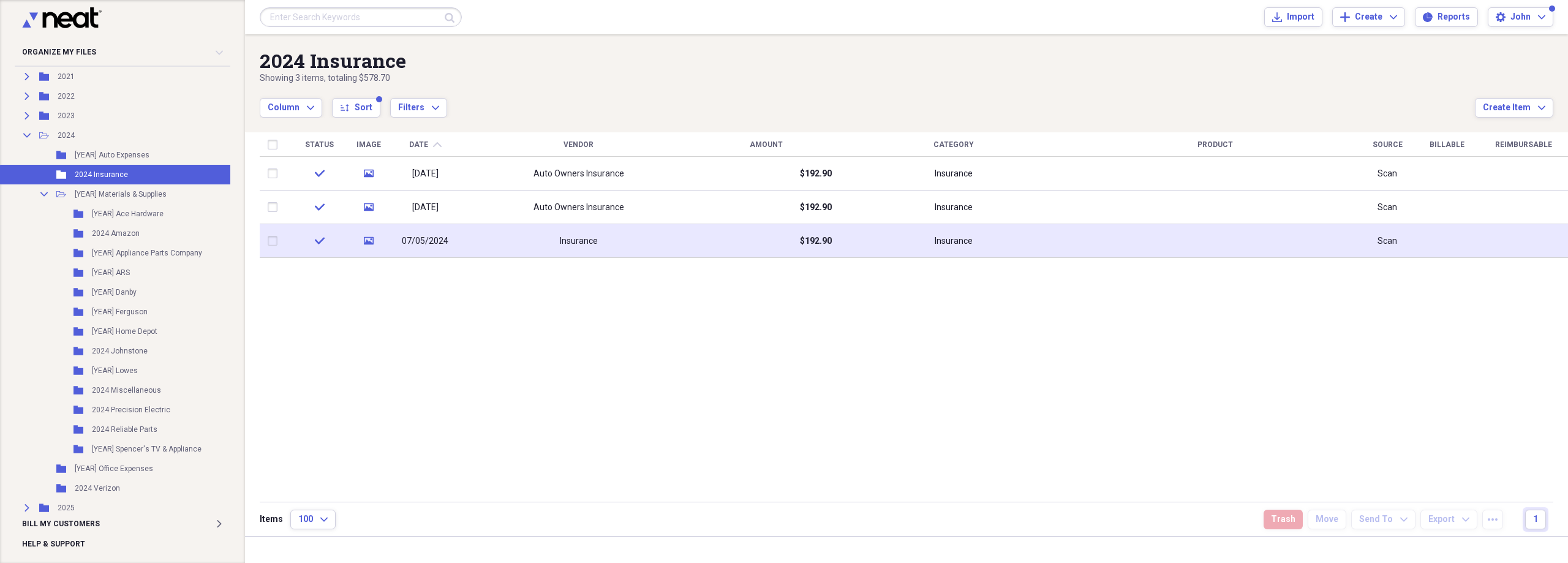 click on "Insurance" at bounding box center (578, 241) 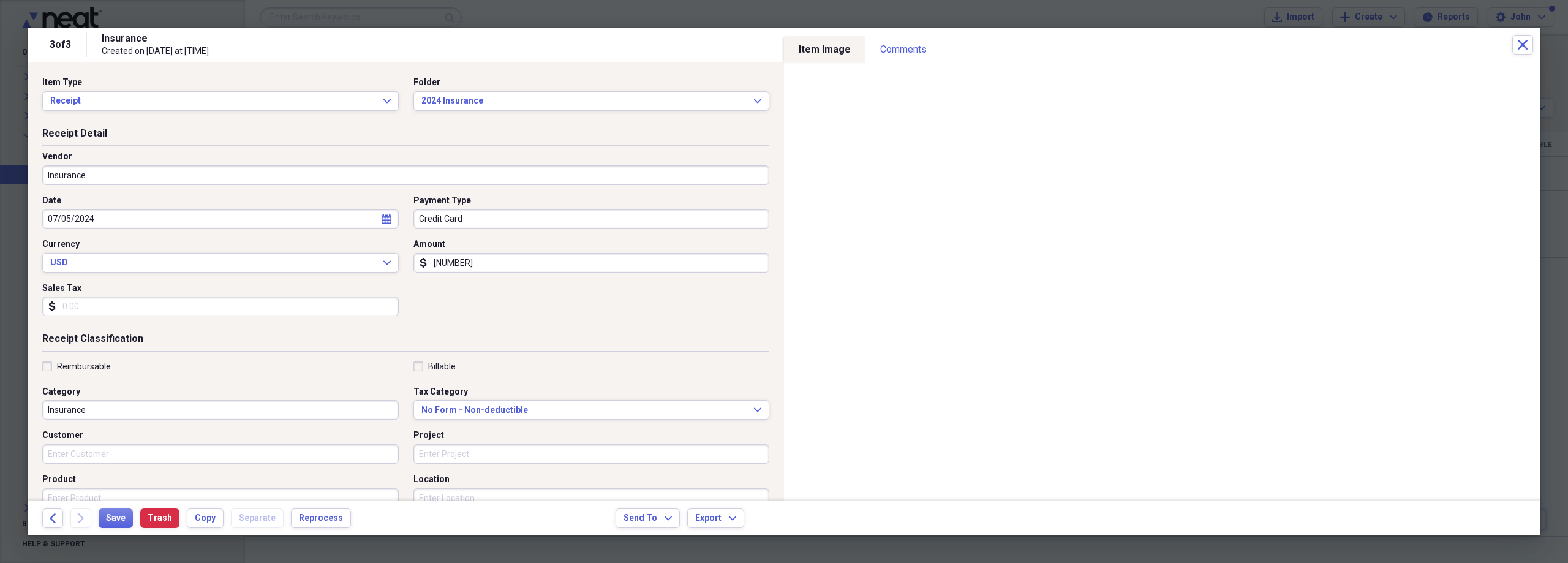 click on "Insurance" at bounding box center (405, 175) 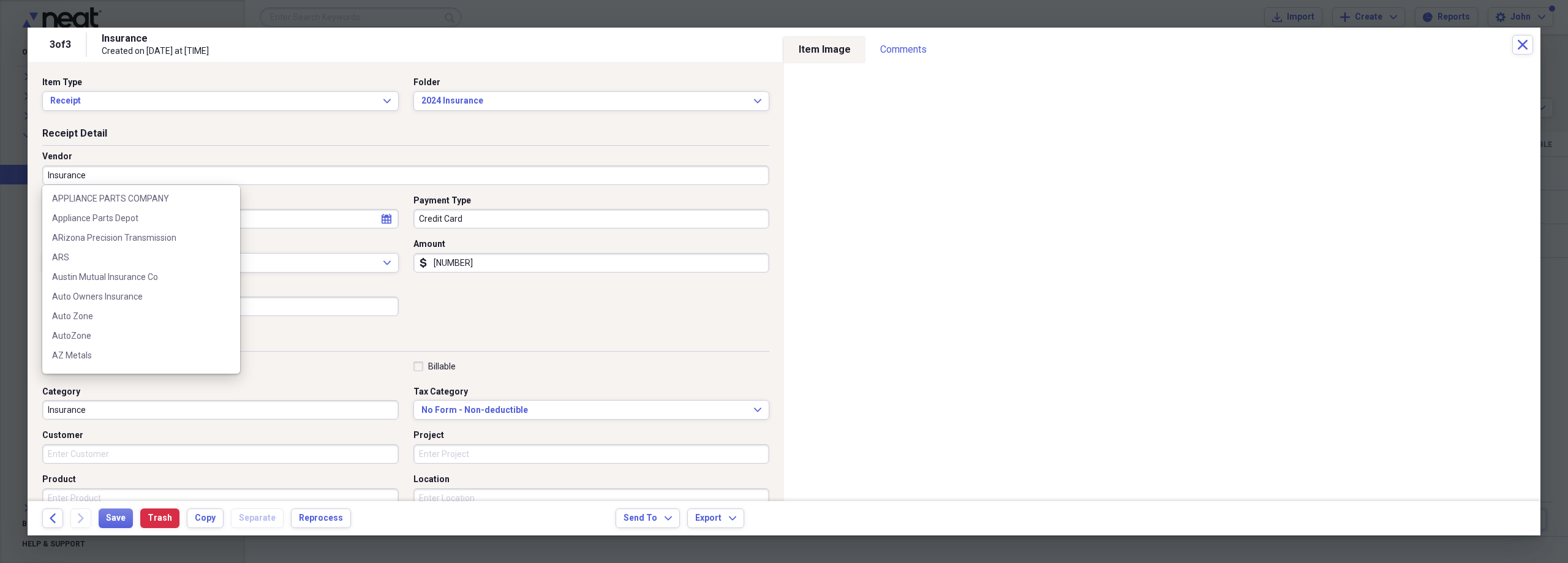 scroll, scrollTop: 551, scrollLeft: 0, axis: vertical 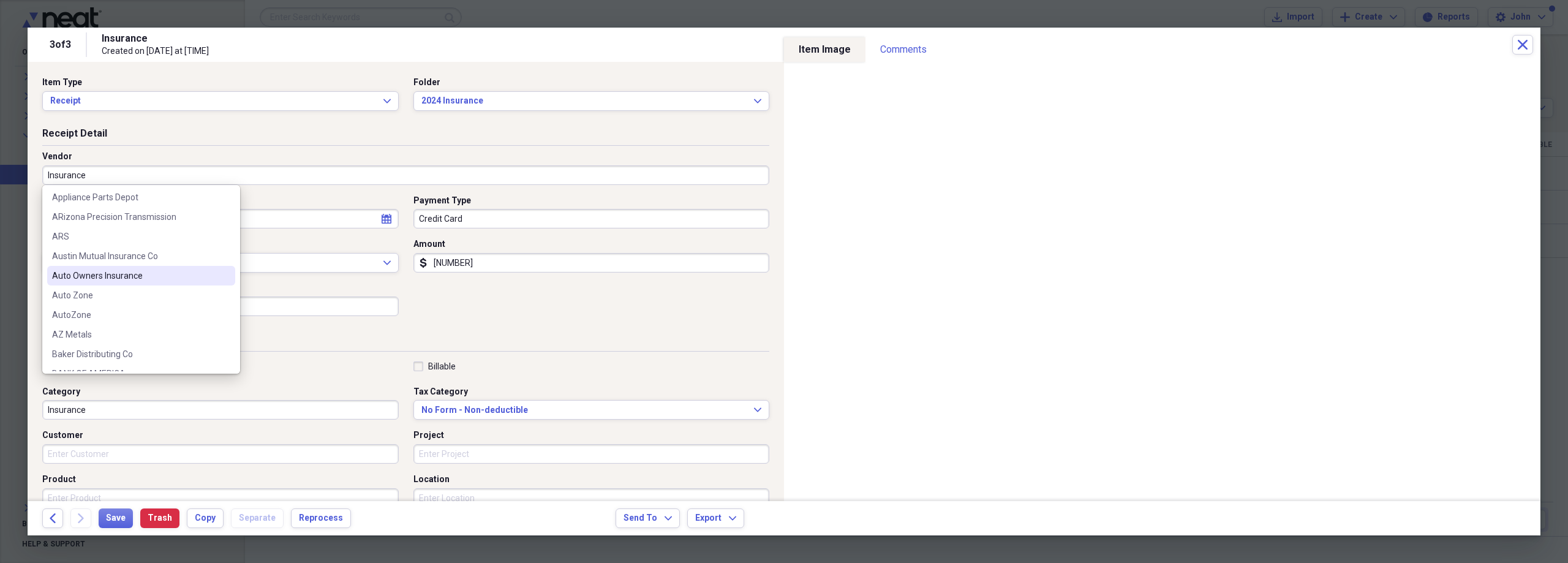 click on "Auto Owners Insurance" at bounding box center (134, 276) 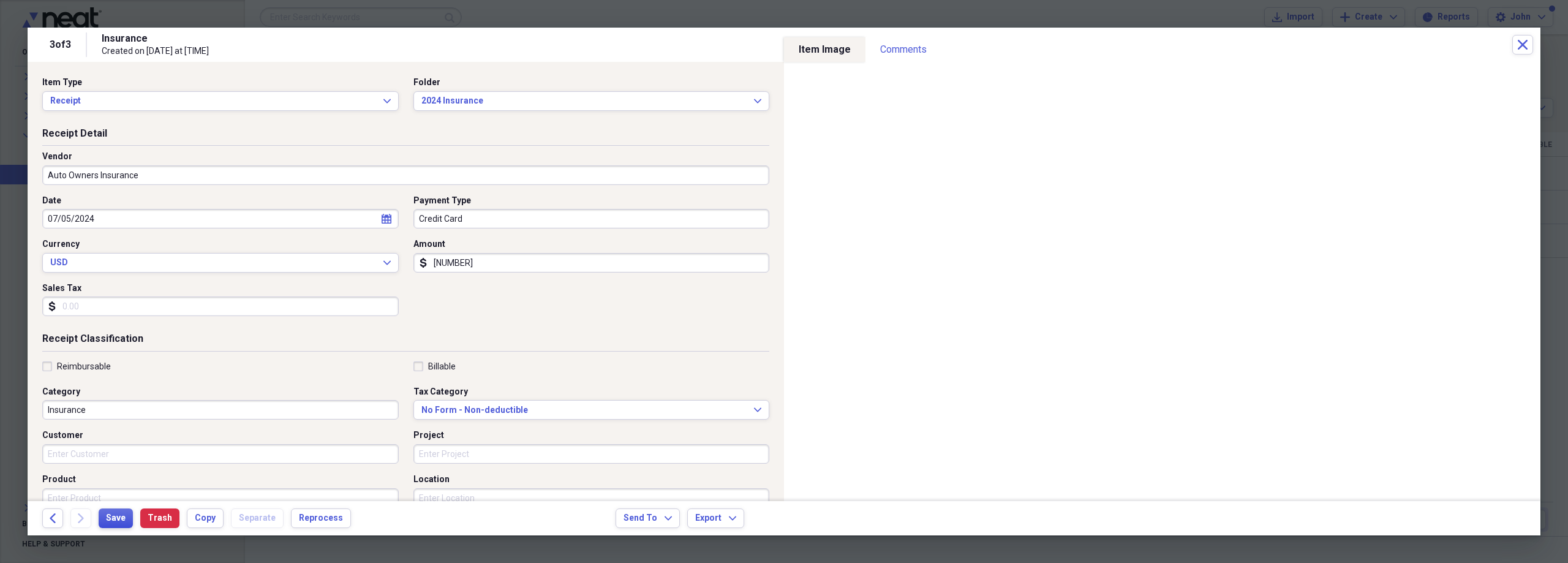 click on "Save" at bounding box center (116, 518) 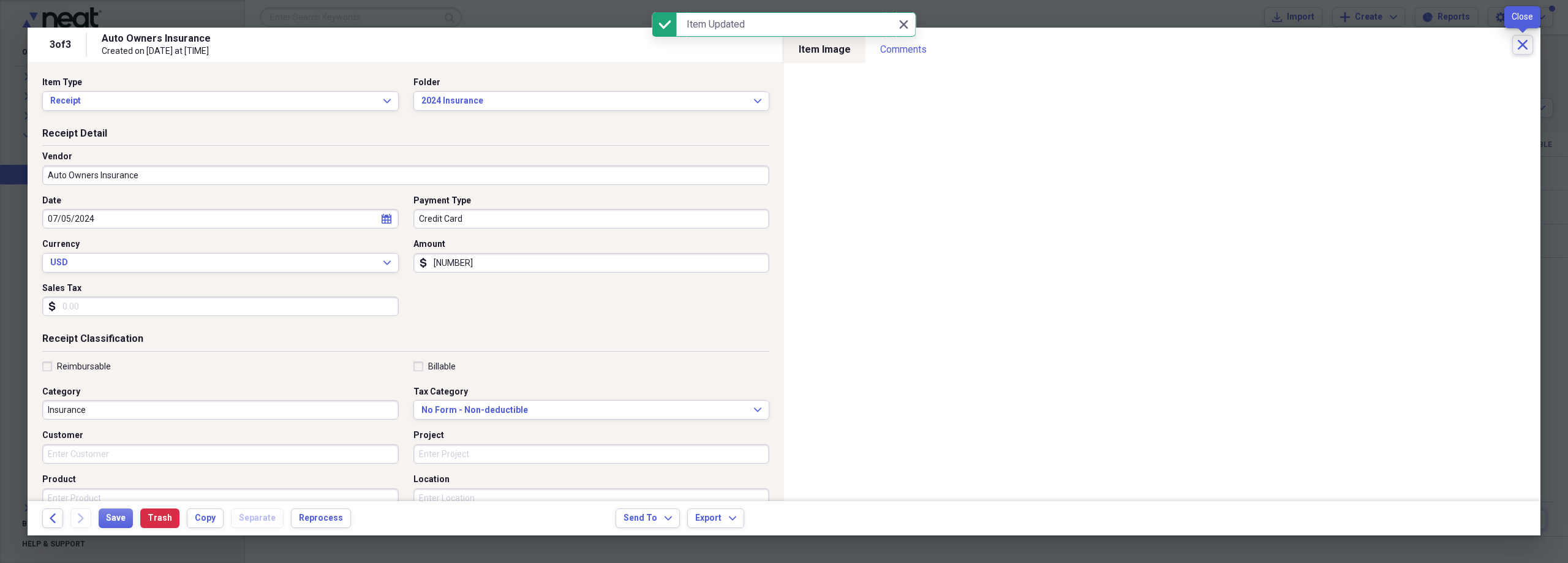 click 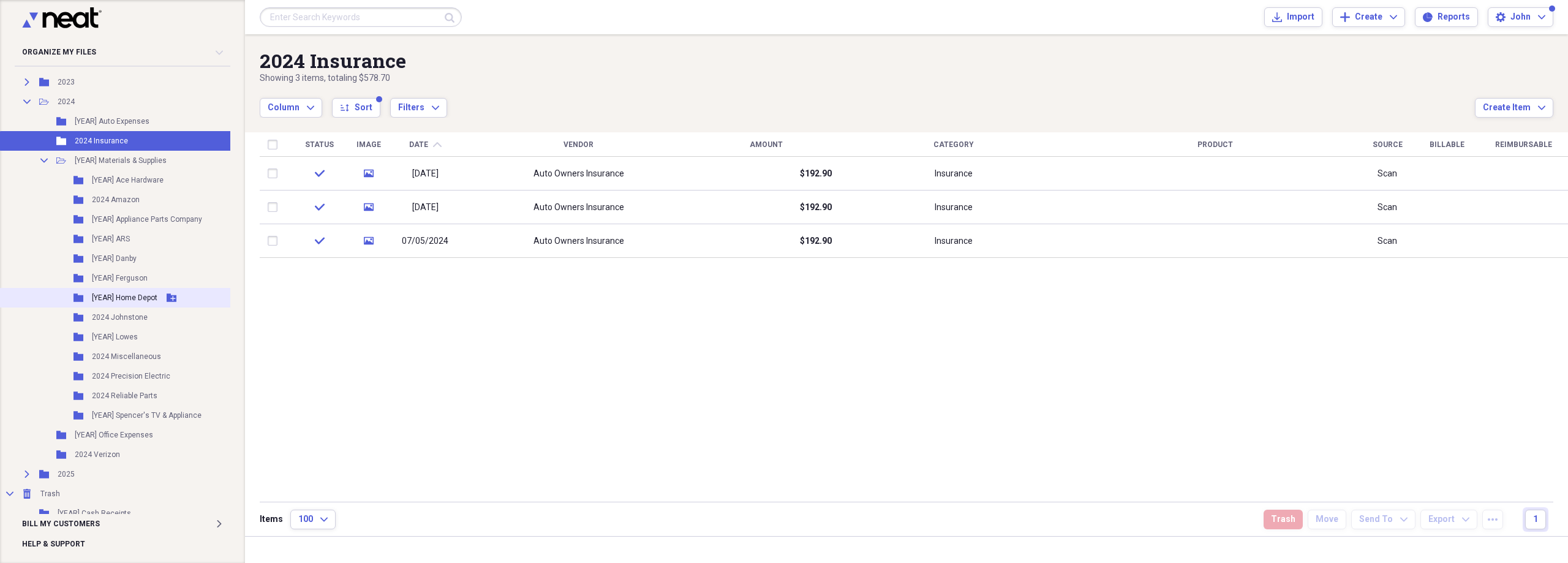 scroll, scrollTop: 351, scrollLeft: 0, axis: vertical 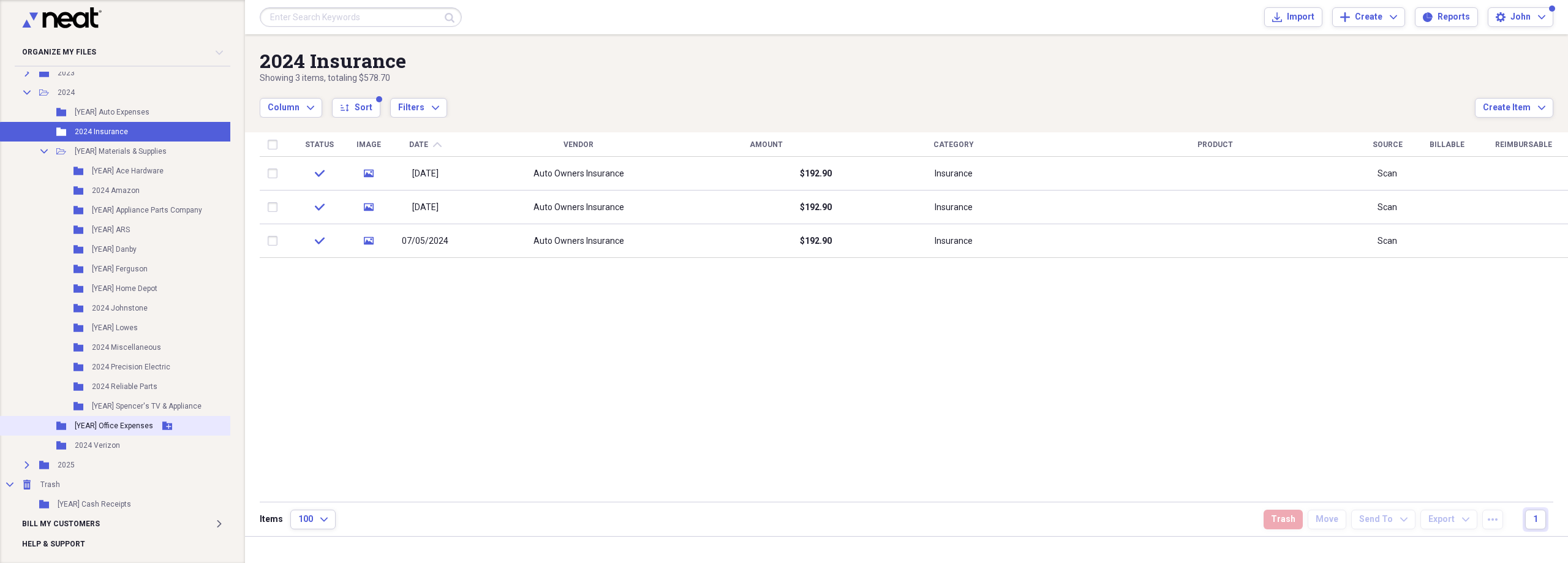 drag, startPoint x: 86, startPoint y: 413, endPoint x: 100, endPoint y: 407, distance: 15.231546 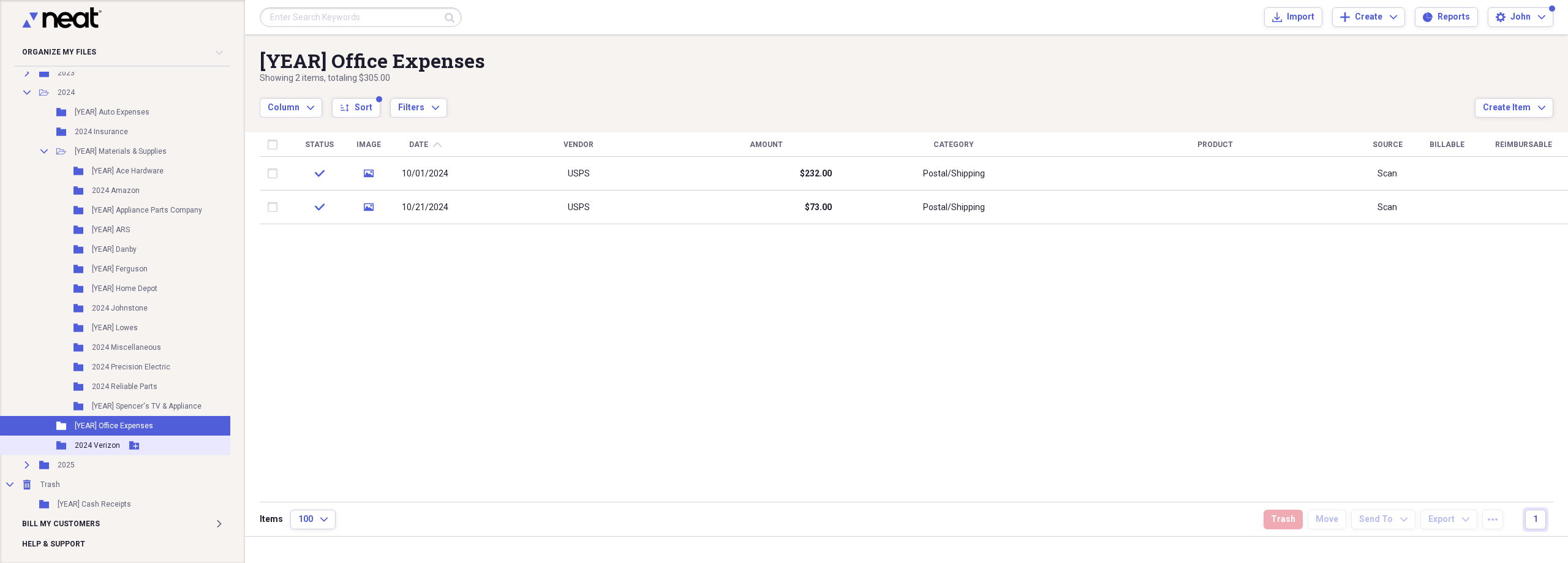 click on "2024 Verizon" at bounding box center (97, 445) 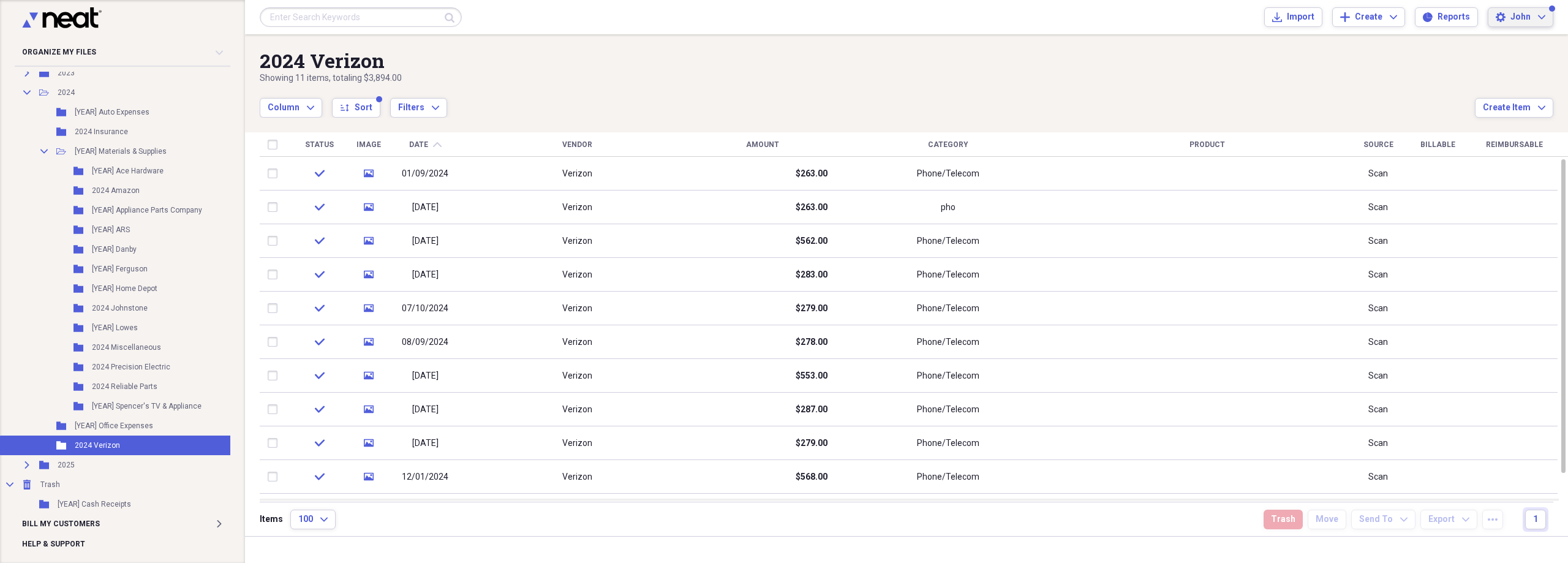 click on "John" at bounding box center (1520, 17) 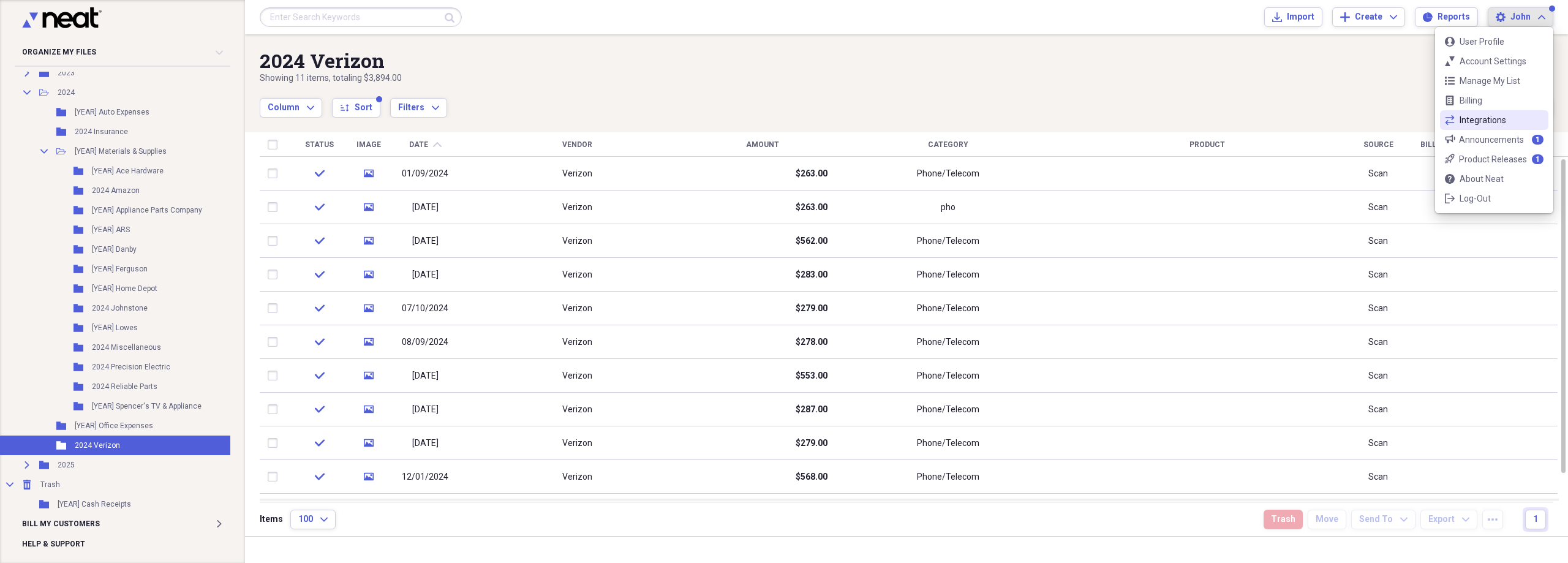 drag, startPoint x: 1373, startPoint y: 89, endPoint x: 1517, endPoint y: 49, distance: 149.45233 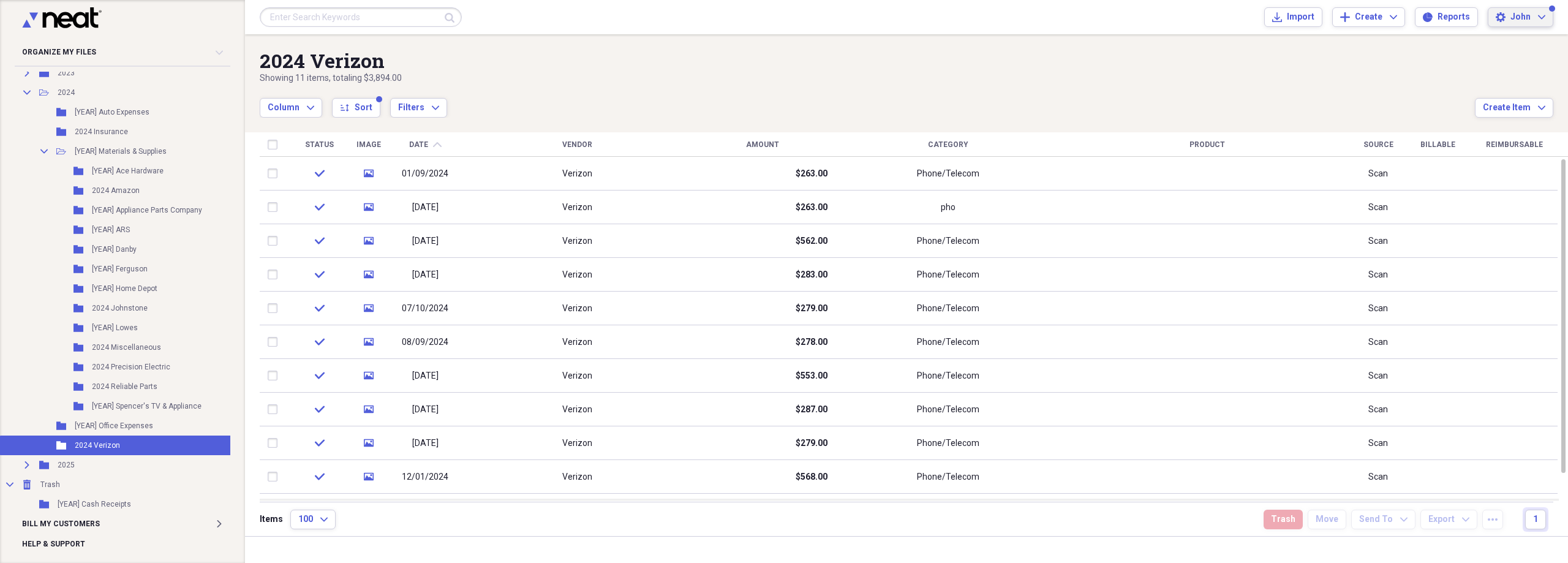 click on "[FIRST] Expand" at bounding box center (1528, 17) 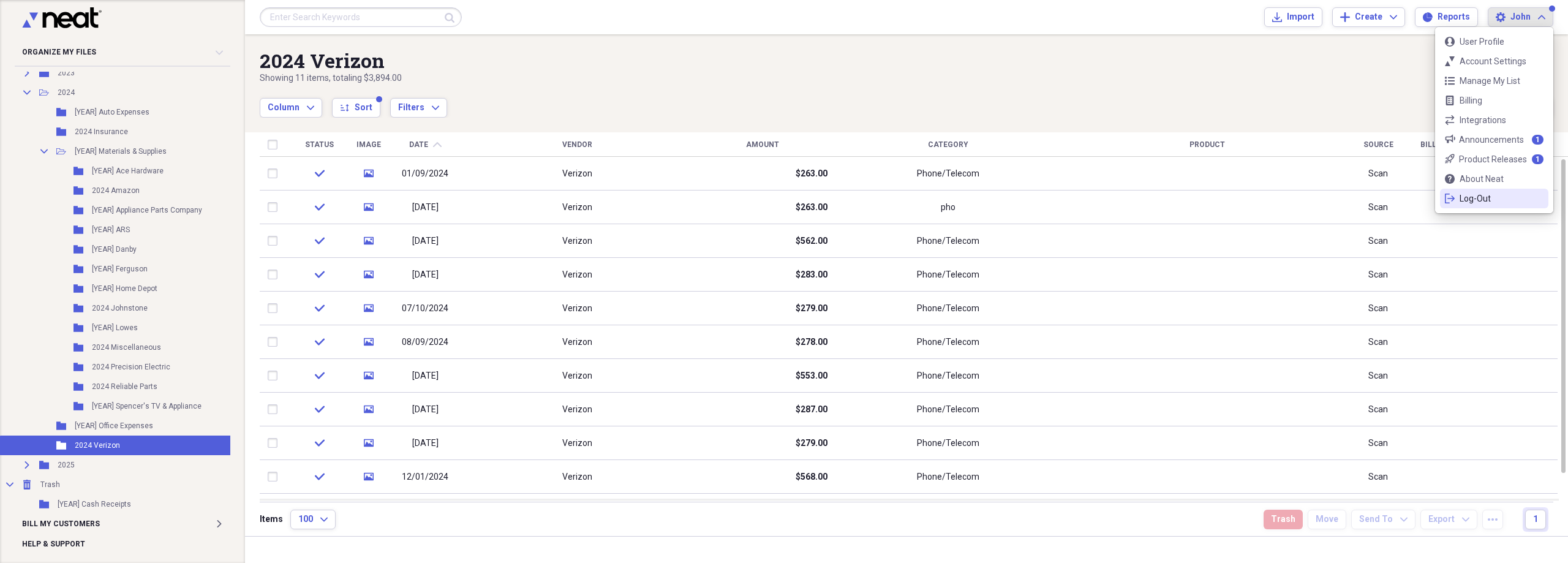 click on "Log-Out" at bounding box center [1494, 198] 